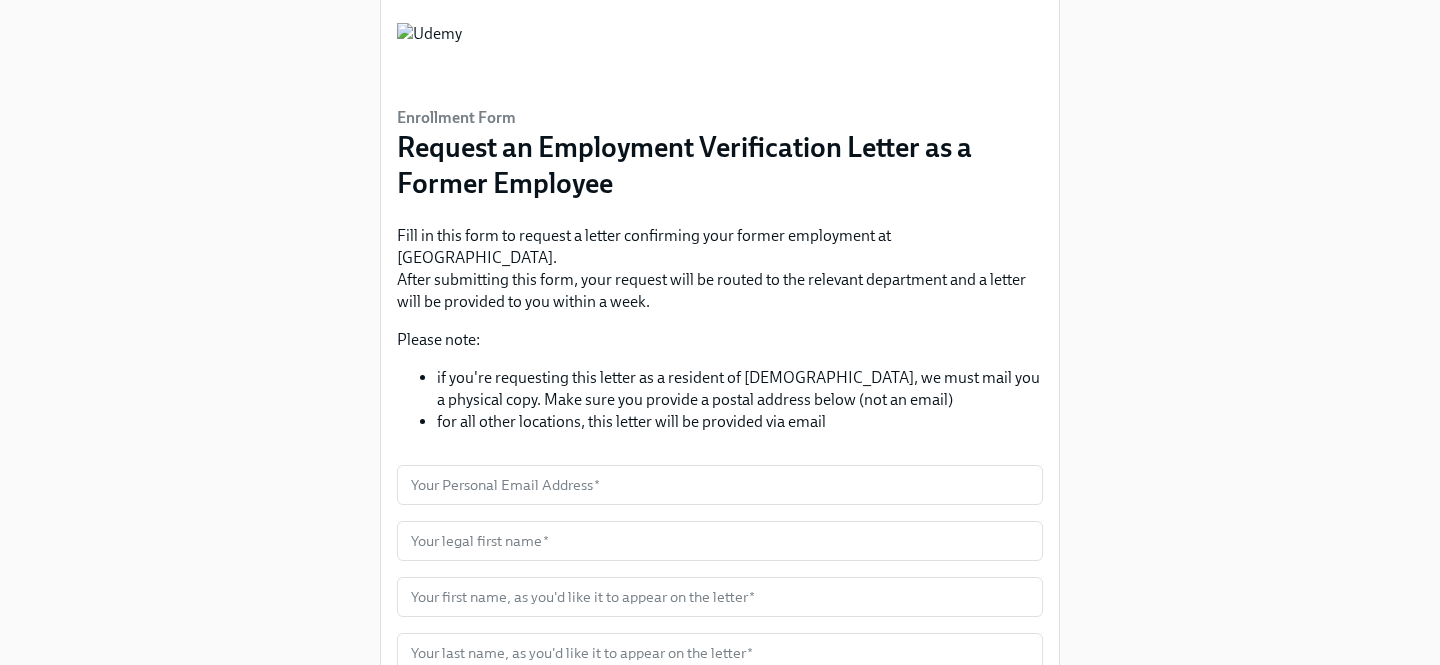 scroll, scrollTop: 0, scrollLeft: 0, axis: both 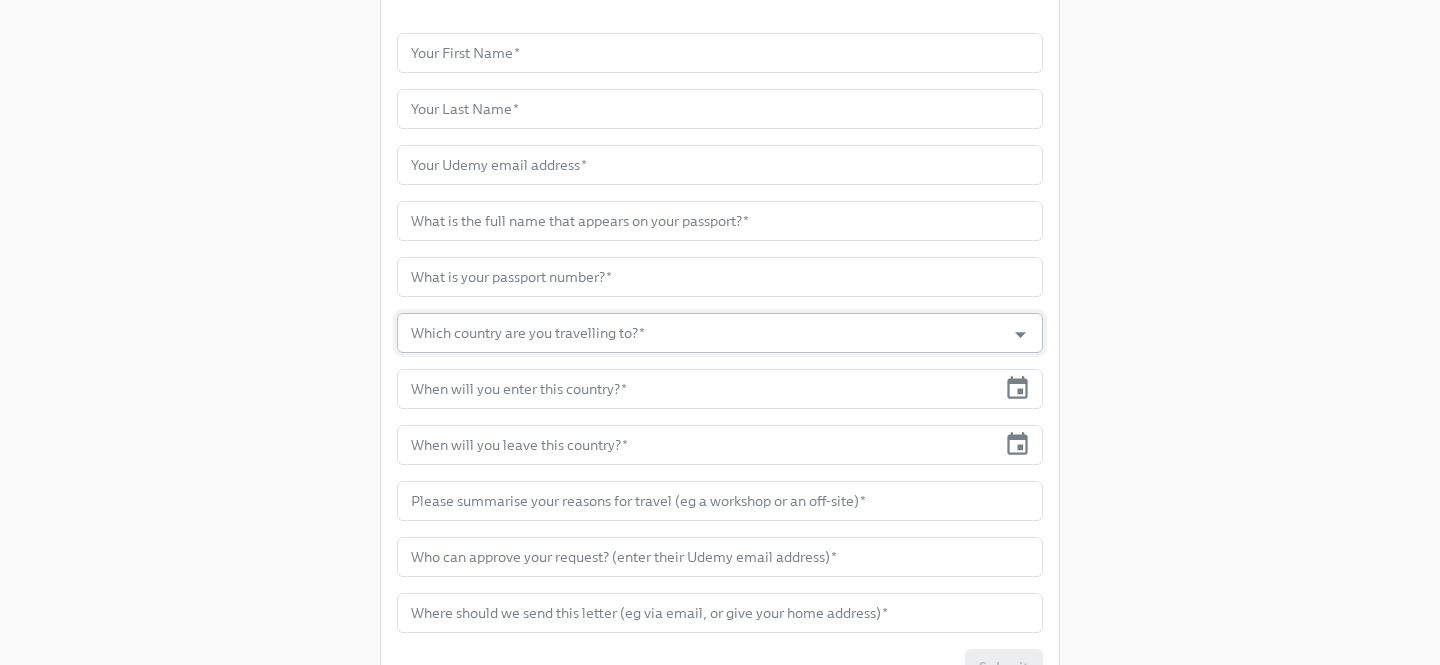click on "Which country are you travelling to?   *" at bounding box center [701, 333] 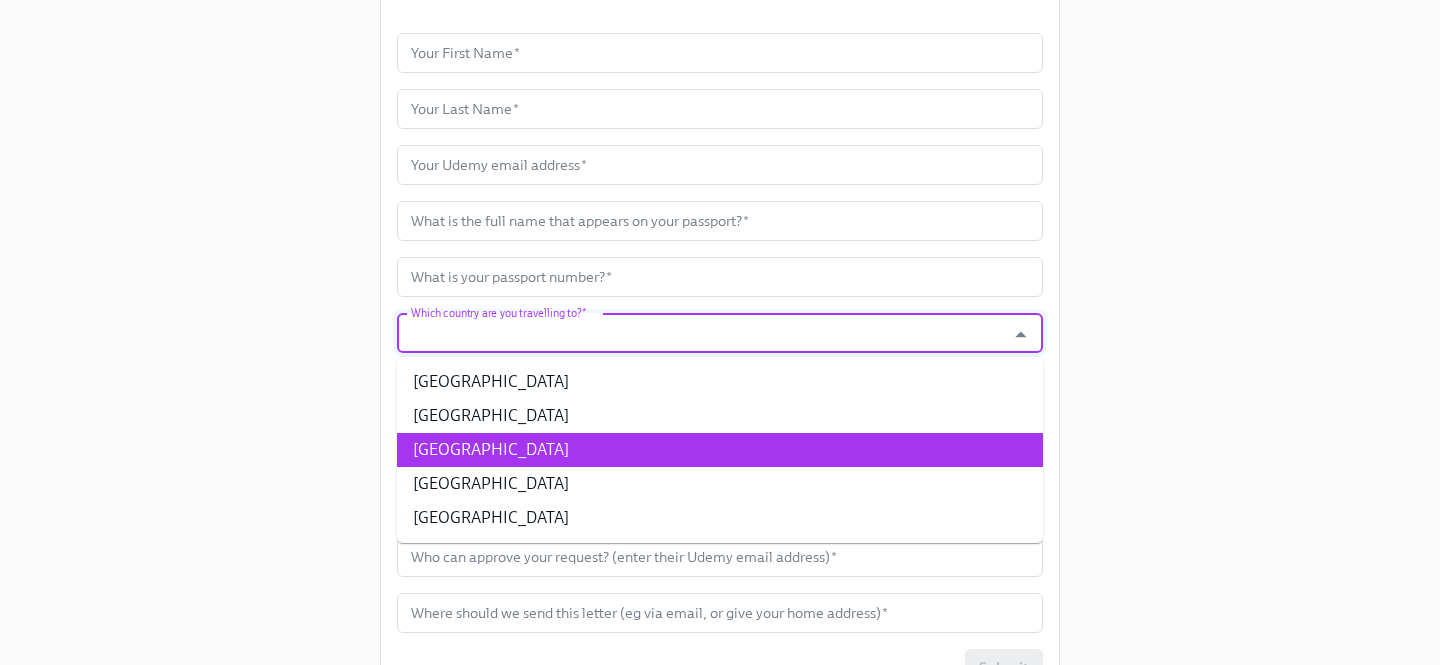 click on "Enrollment Form Request a Employment Verification Letter for your Business Travel & Business Visa Use this form to request your an employment verification letter for visa purposes.
After submitting the form, the person you say can approve your letter will be contacted to confirm your request. You do not need to contact them yourself.
Please note:
if you're in Turkey, we must mail you a physical copy. Make sure you provide a postal address below, not an email
for all other locations, this letter will be provided via email
Any questions about this new process can be directed to people@udemy.com Your First Name   * Your First Name  * Your Last Name   * Your Last Name  * Your Udemy email address   * Your Udemy email address  * What is the full name that appears on your passport?   * What is the full name that appears on your passport?  * What is your passport number?   * What is your passport number?  * Which country are you travelling to?   * Which country are you travelling to? *" at bounding box center [720, 108] 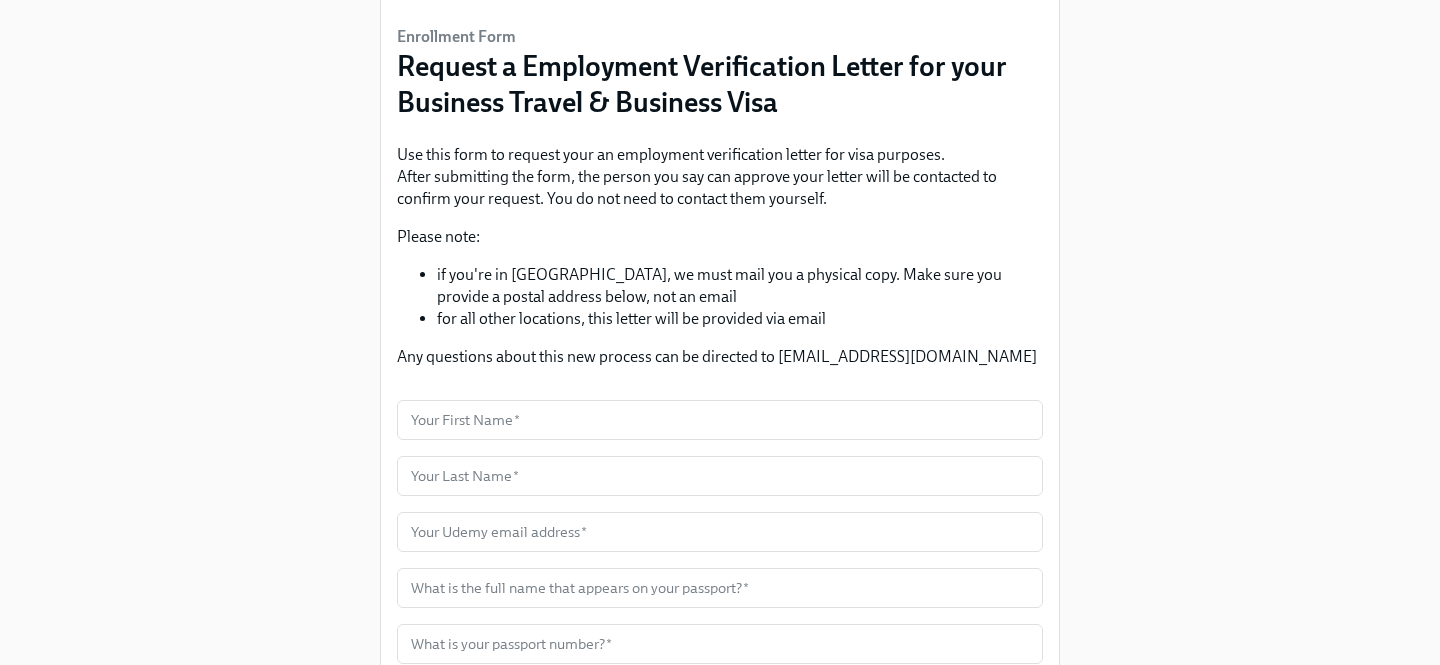 scroll, scrollTop: 148, scrollLeft: 0, axis: vertical 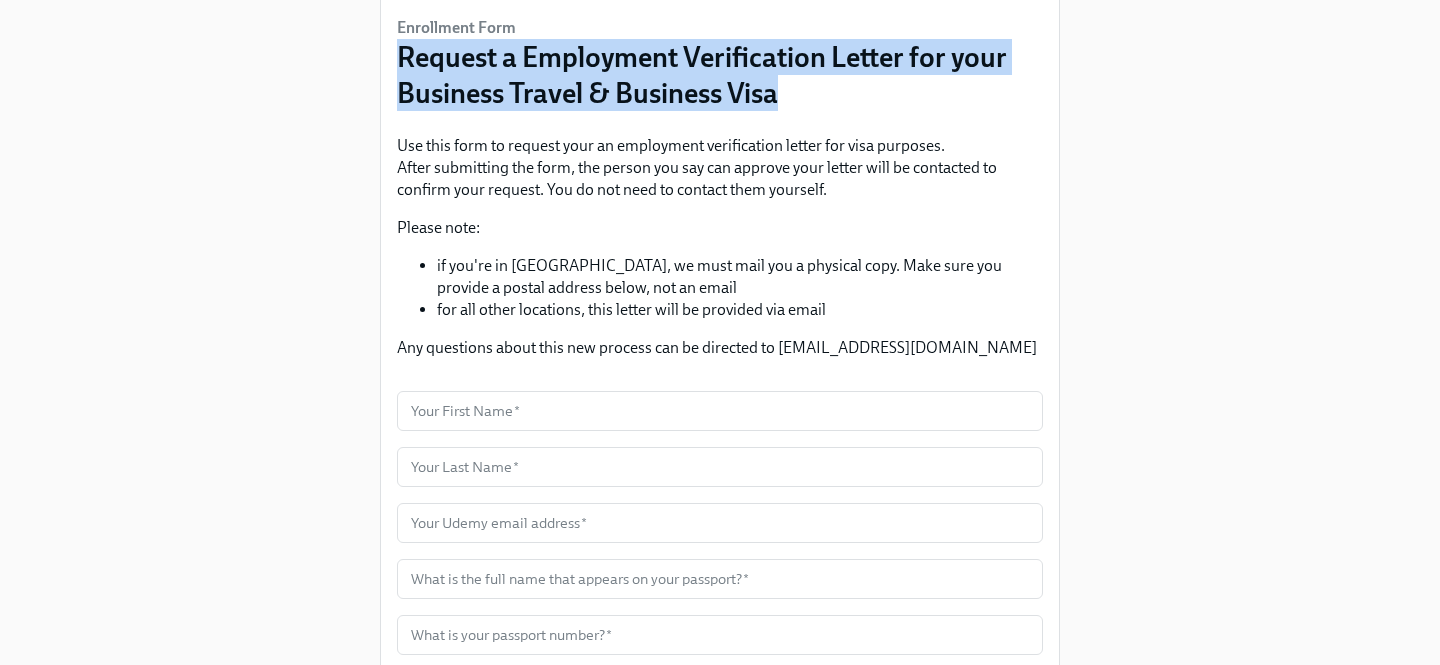 drag, startPoint x: 402, startPoint y: 55, endPoint x: 795, endPoint y: 88, distance: 394.38306 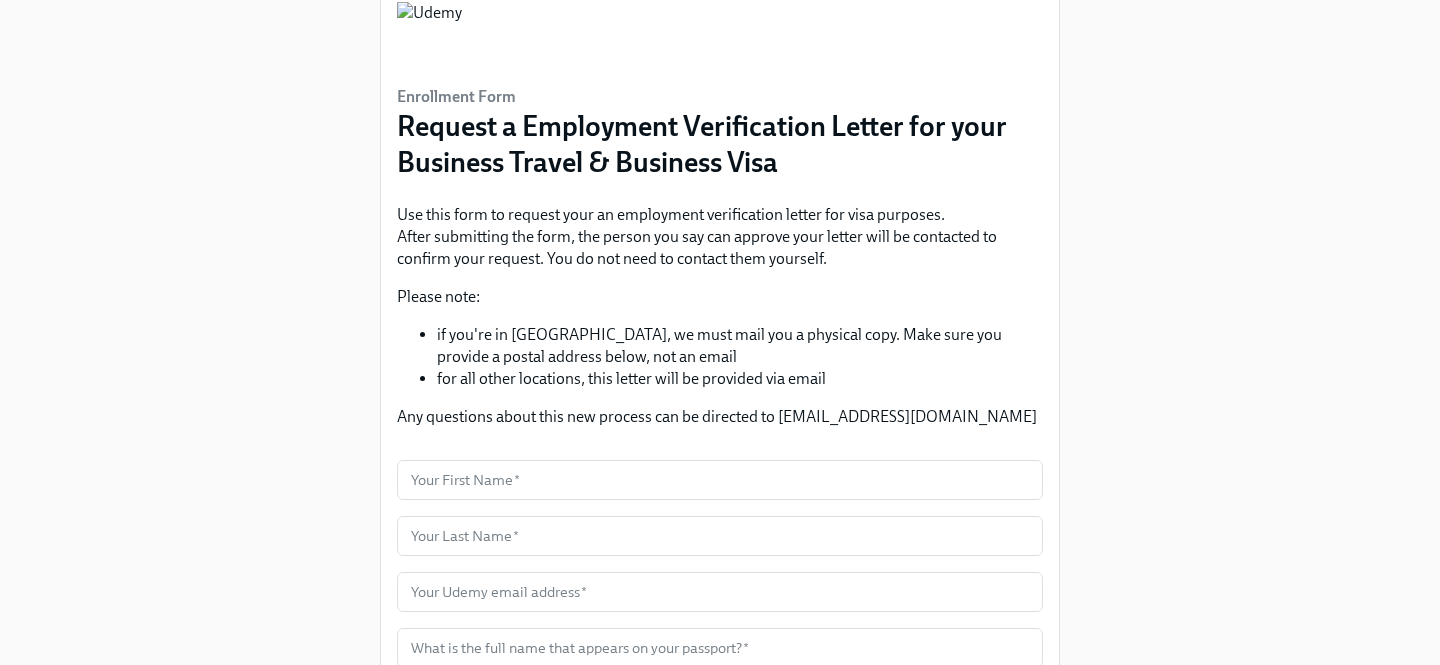scroll, scrollTop: 78, scrollLeft: 0, axis: vertical 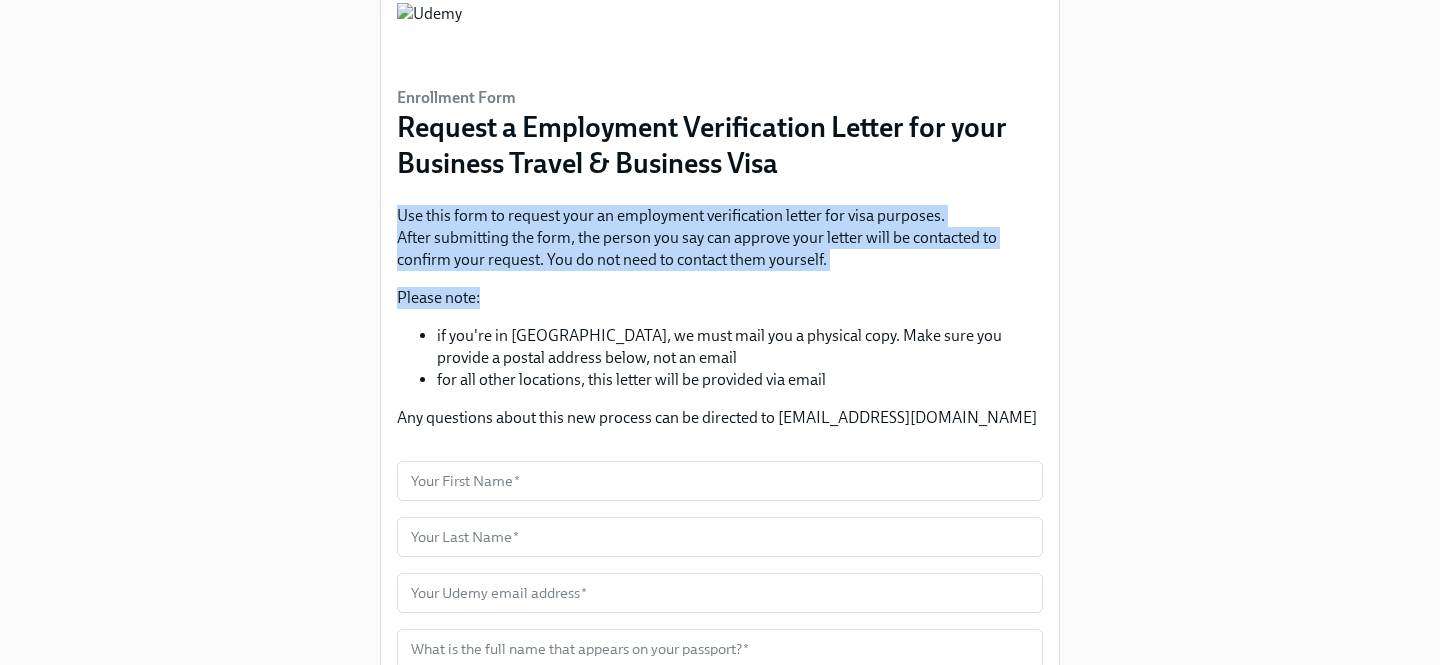 drag, startPoint x: 399, startPoint y: 214, endPoint x: 761, endPoint y: 288, distance: 369.4861 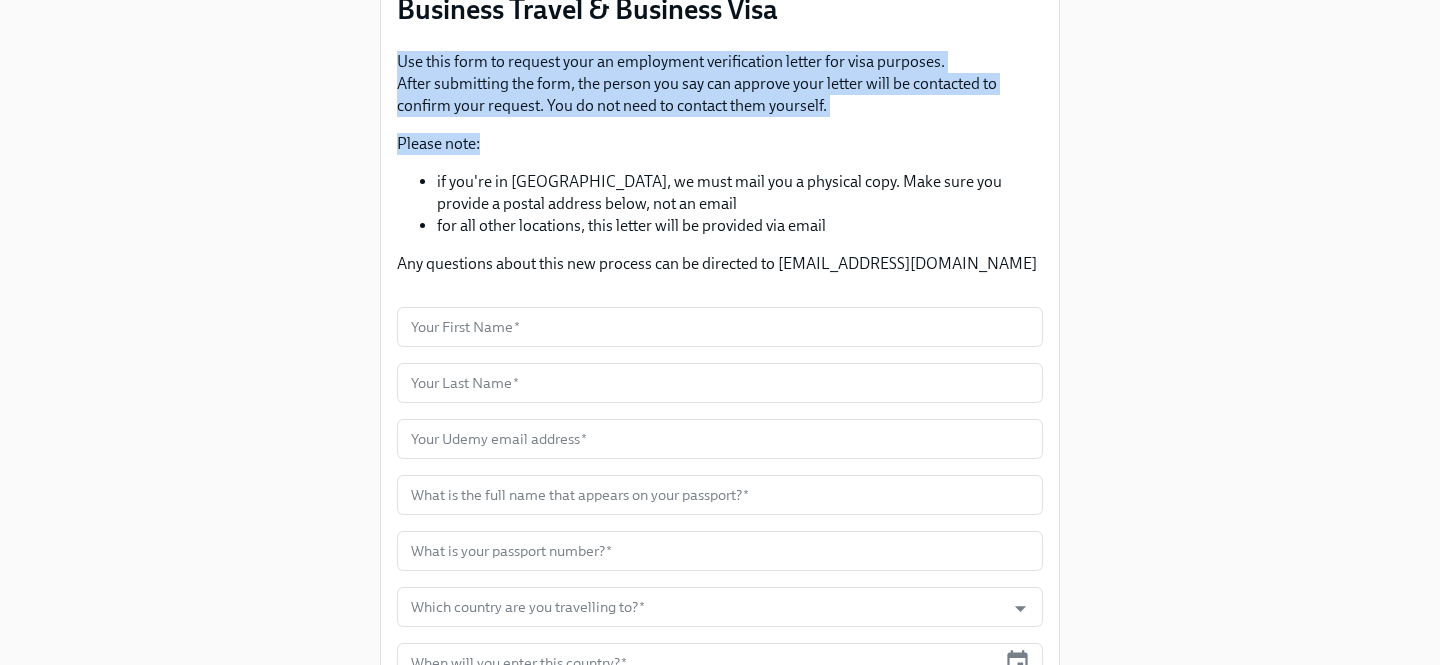 scroll, scrollTop: 233, scrollLeft: 0, axis: vertical 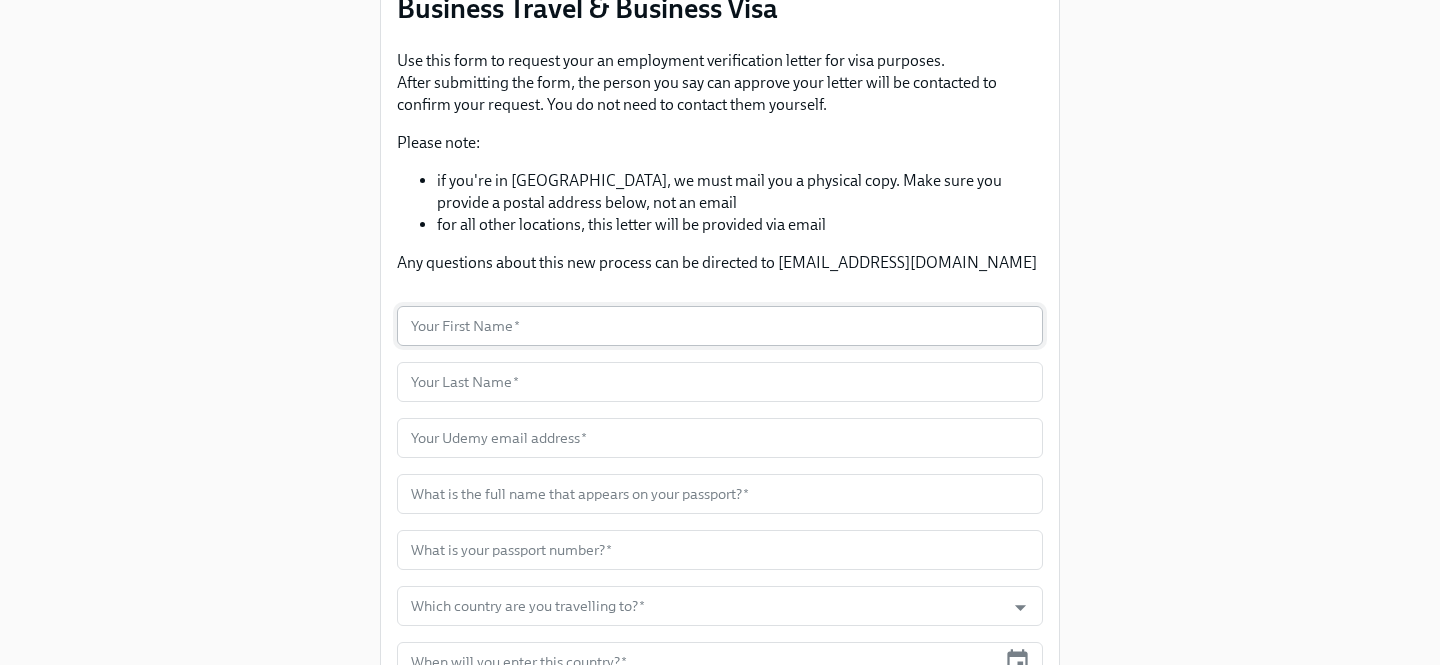 click at bounding box center [720, 326] 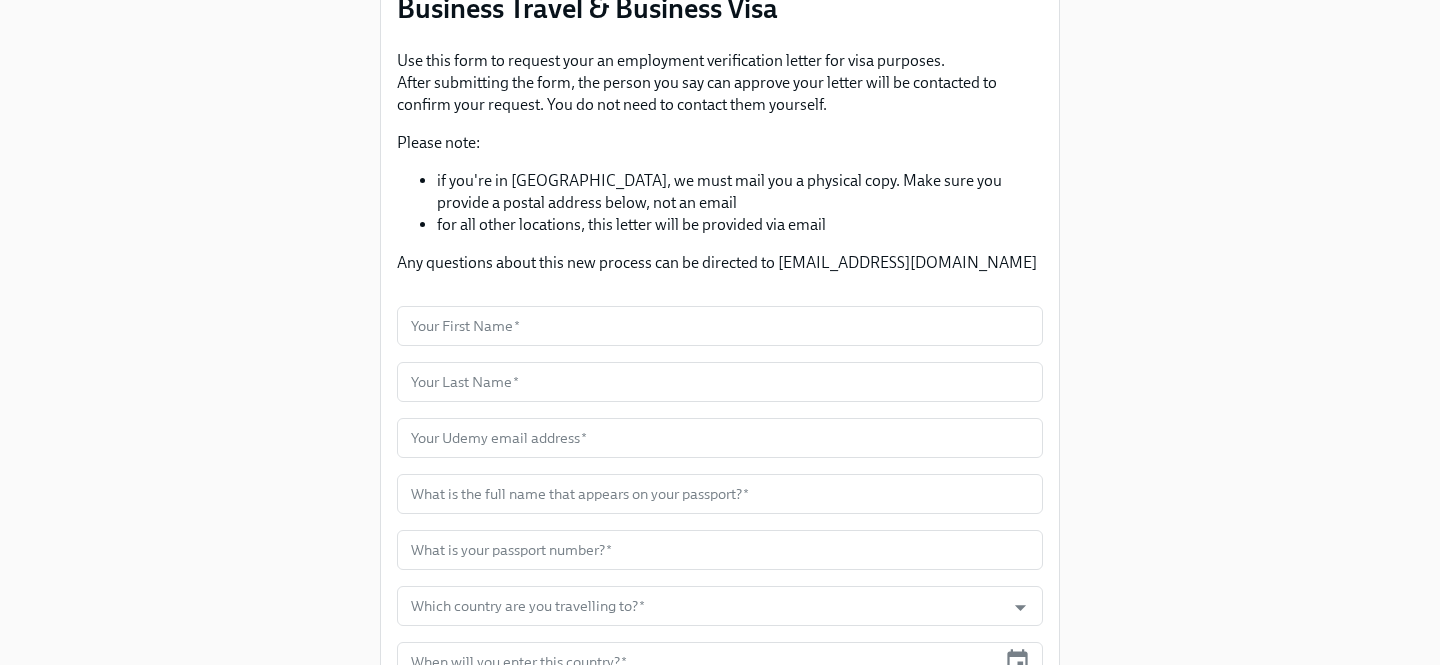 click on "Enrollment Form Request a Employment Verification Letter for your Business Travel & Business Visa Use this form to request your an employment verification letter for visa purposes.
After submitting the form, the person you say can approve your letter will be contacted to confirm your request. You do not need to contact them yourself.
Please note:
if you're in Turkey, we must mail you a physical copy. Make sure you provide a postal address below, not an email
for all other locations, this letter will be provided via email
Any questions about this new process can be directed to people@udemy.com Your First Name   * Your First Name  * Your Last Name   * Your Last Name  * Your Udemy email address   * Your Udemy email address  * What is the full name that appears on your passport?   * What is the full name that appears on your passport?  * What is your passport number?   * What is your passport number?  * Which country are you travelling to?   * Which country are you travelling to? *" at bounding box center [720, 381] 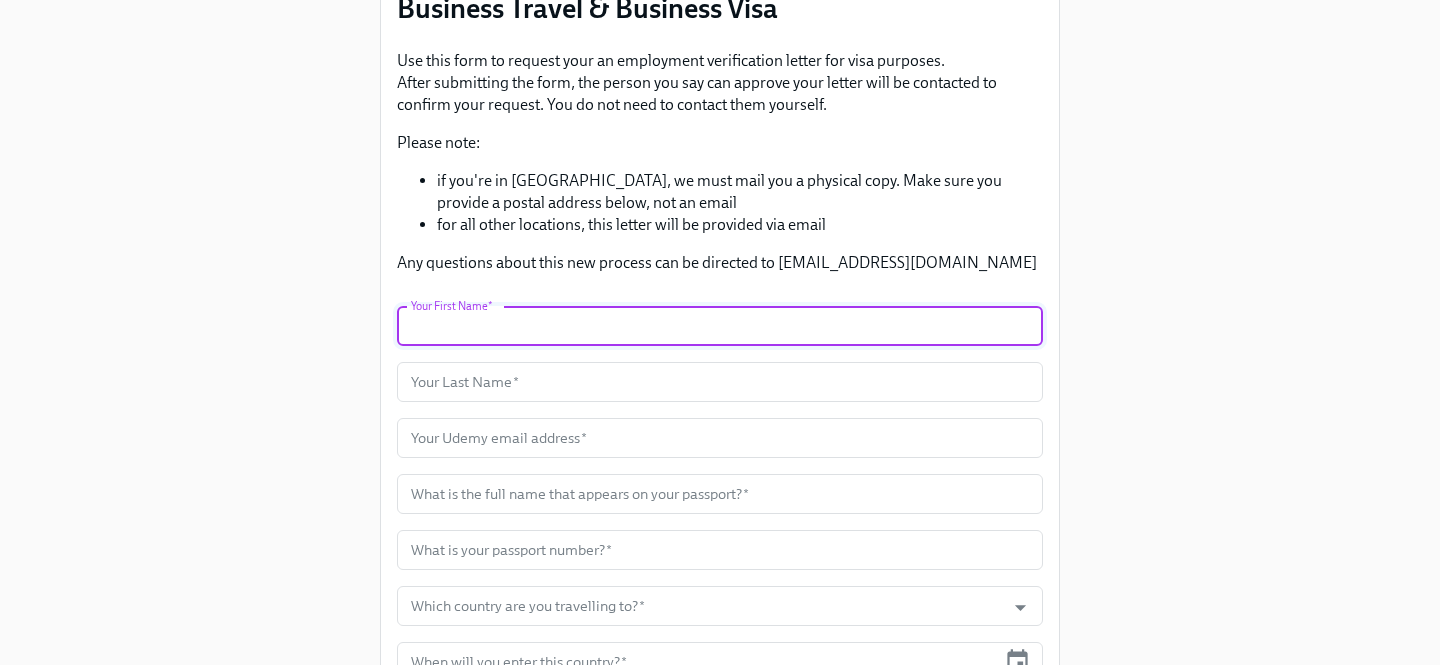 click at bounding box center (720, 326) 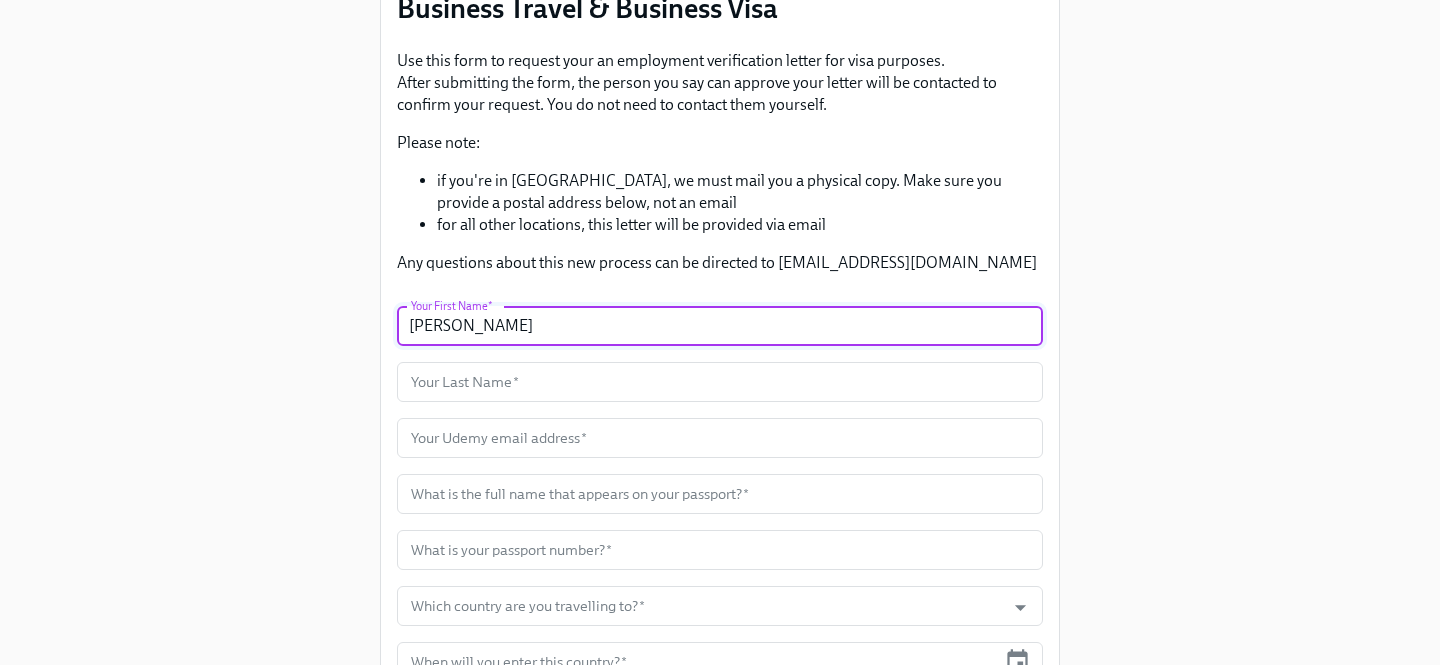 type on "Swapnil" 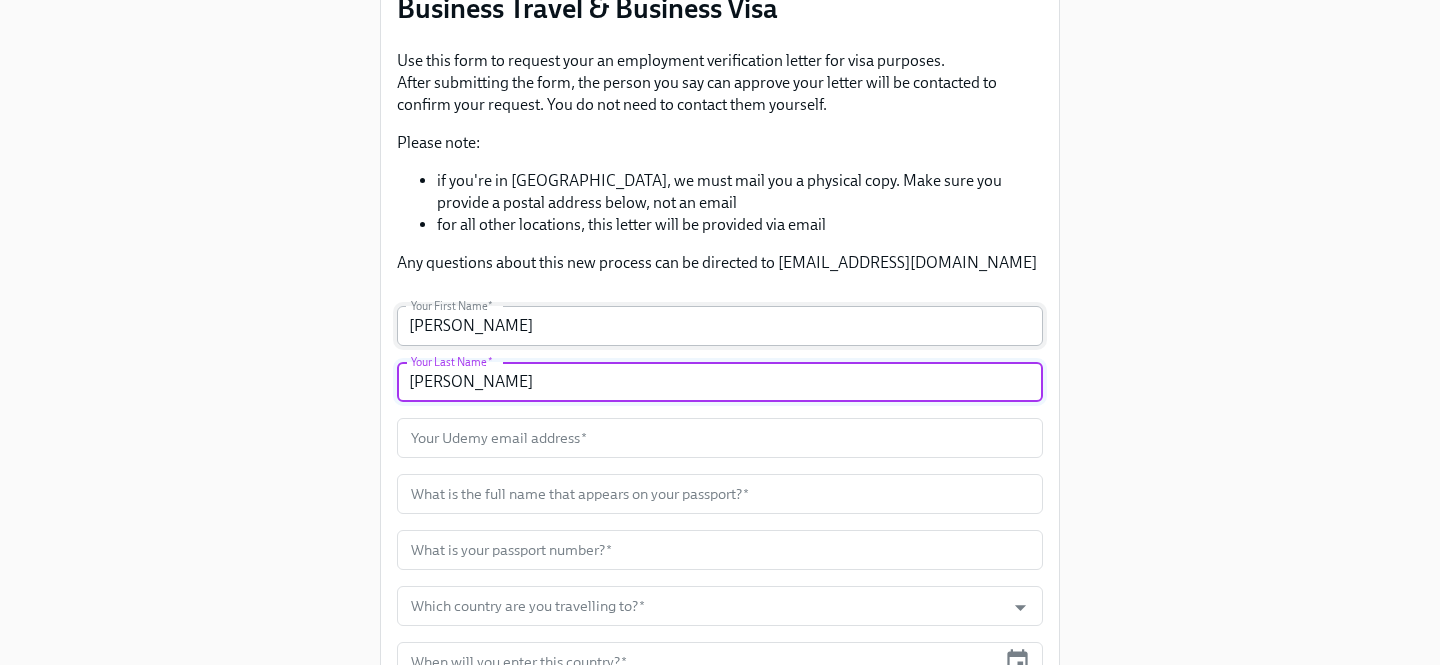 type on "Pingle" 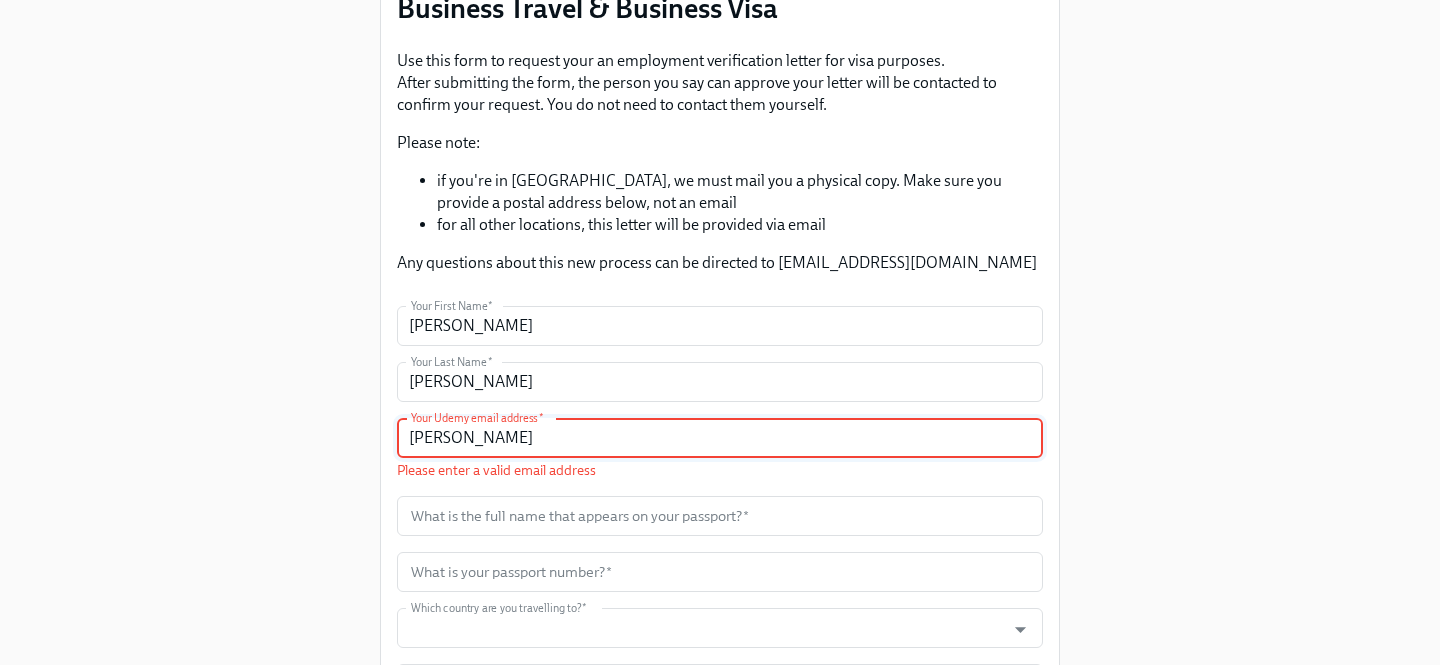 type on "swapnil.pingle@udemy.com" 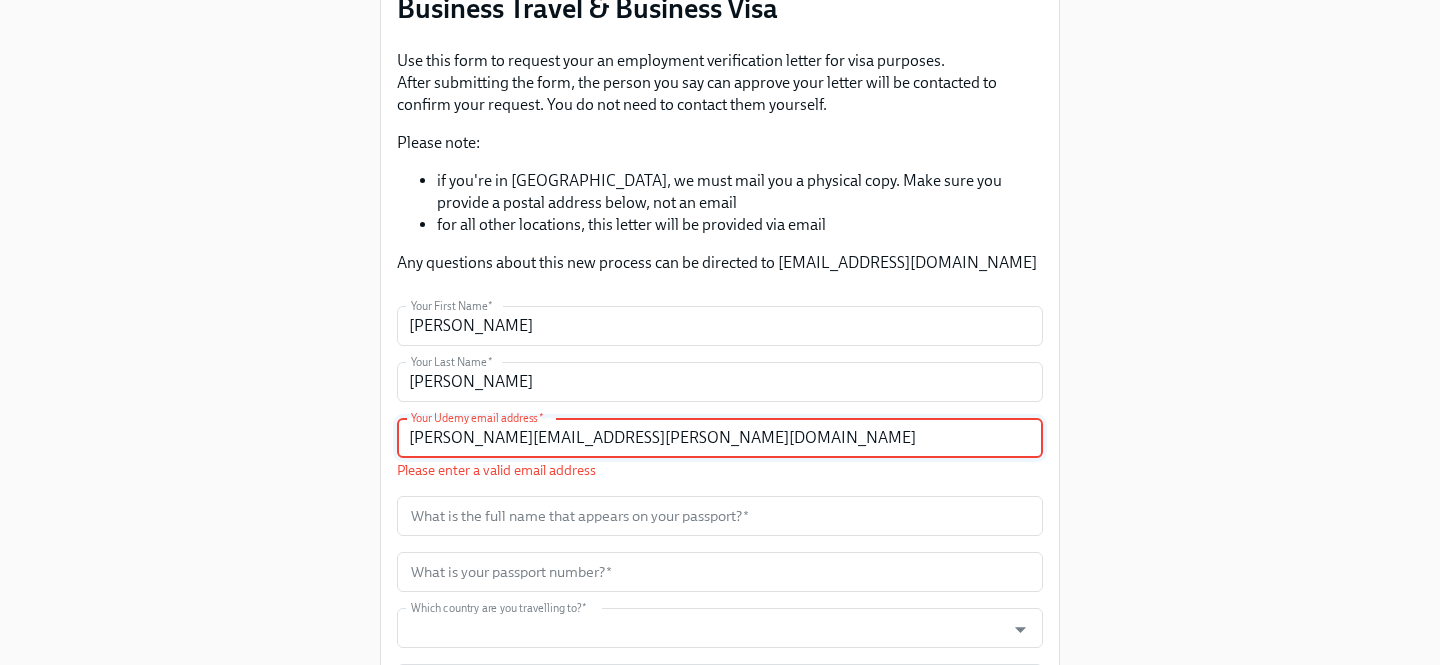 type on "United States" 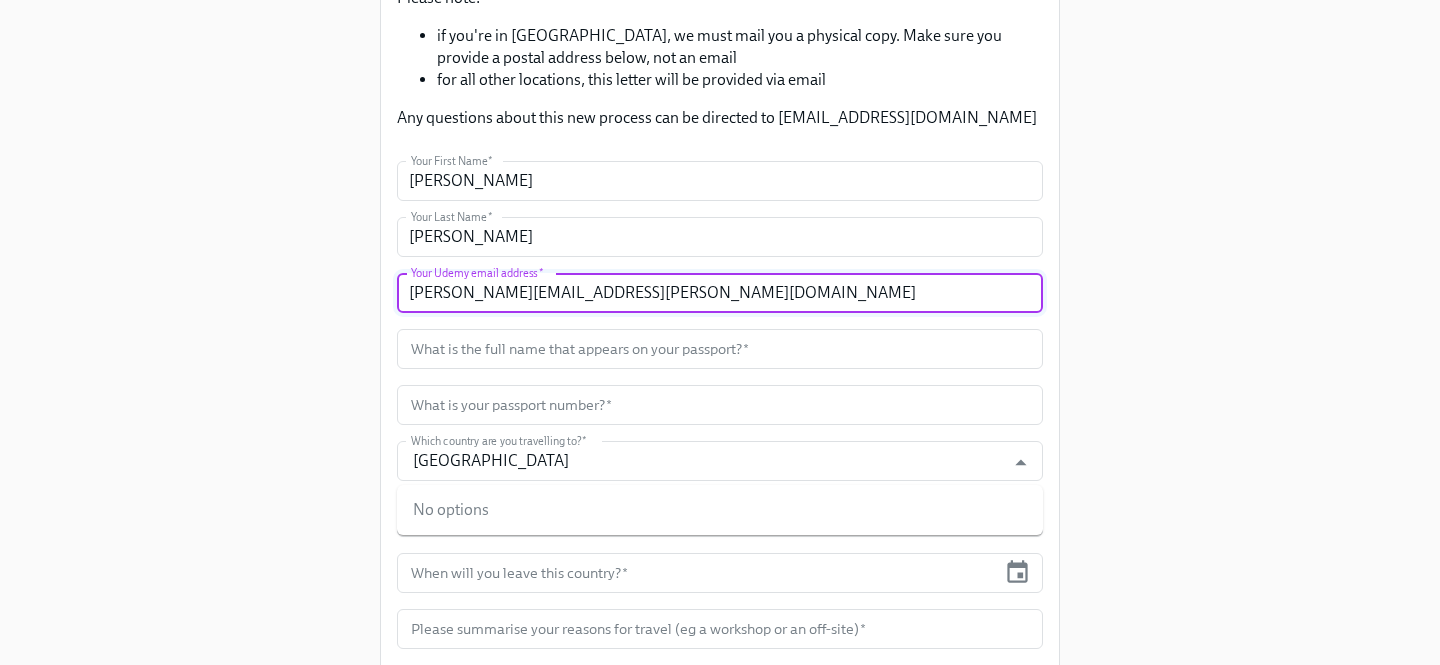 scroll, scrollTop: 381, scrollLeft: 0, axis: vertical 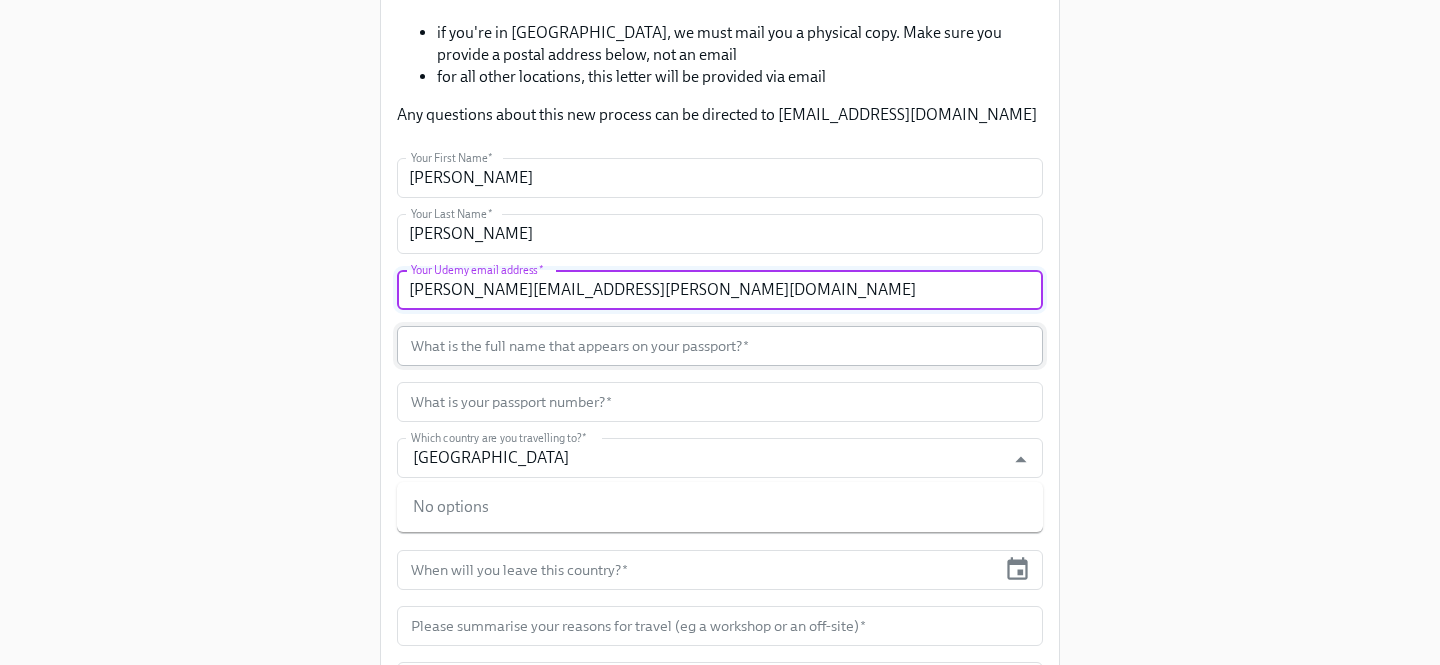 click at bounding box center [720, 346] 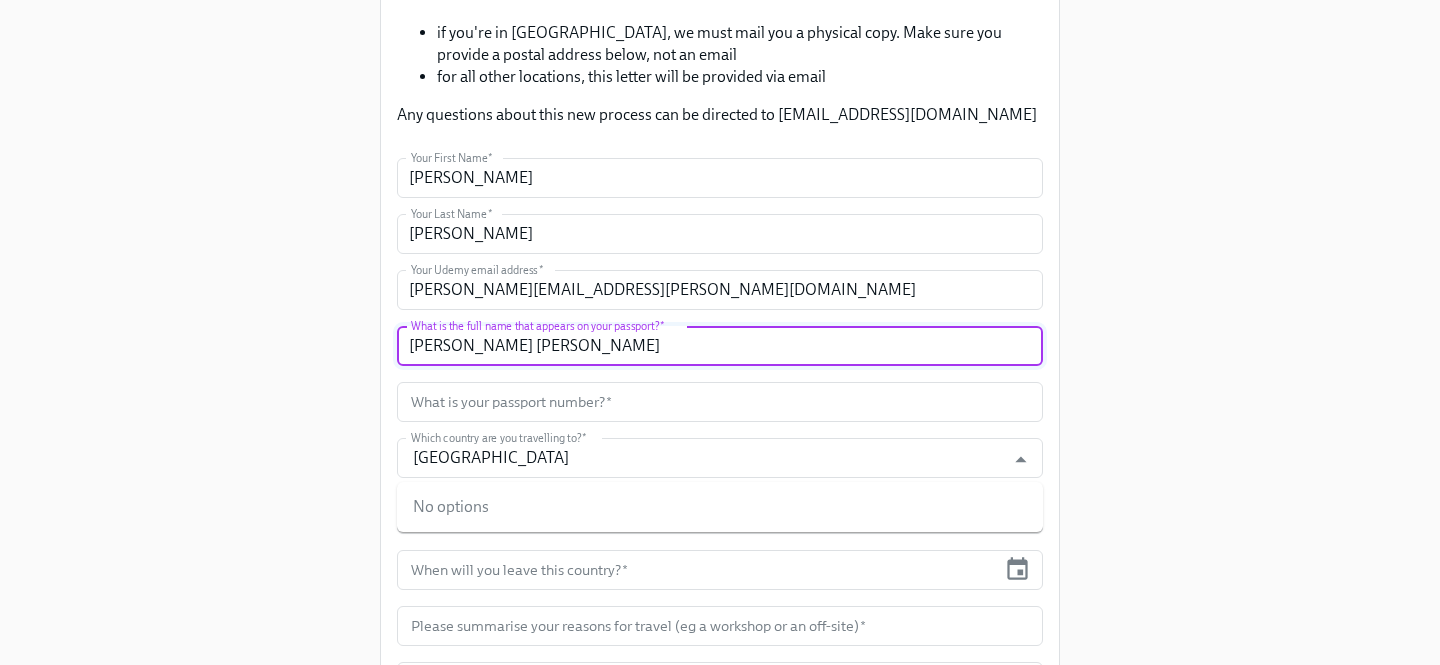 type on "Swapnil Jagannath Pingle" 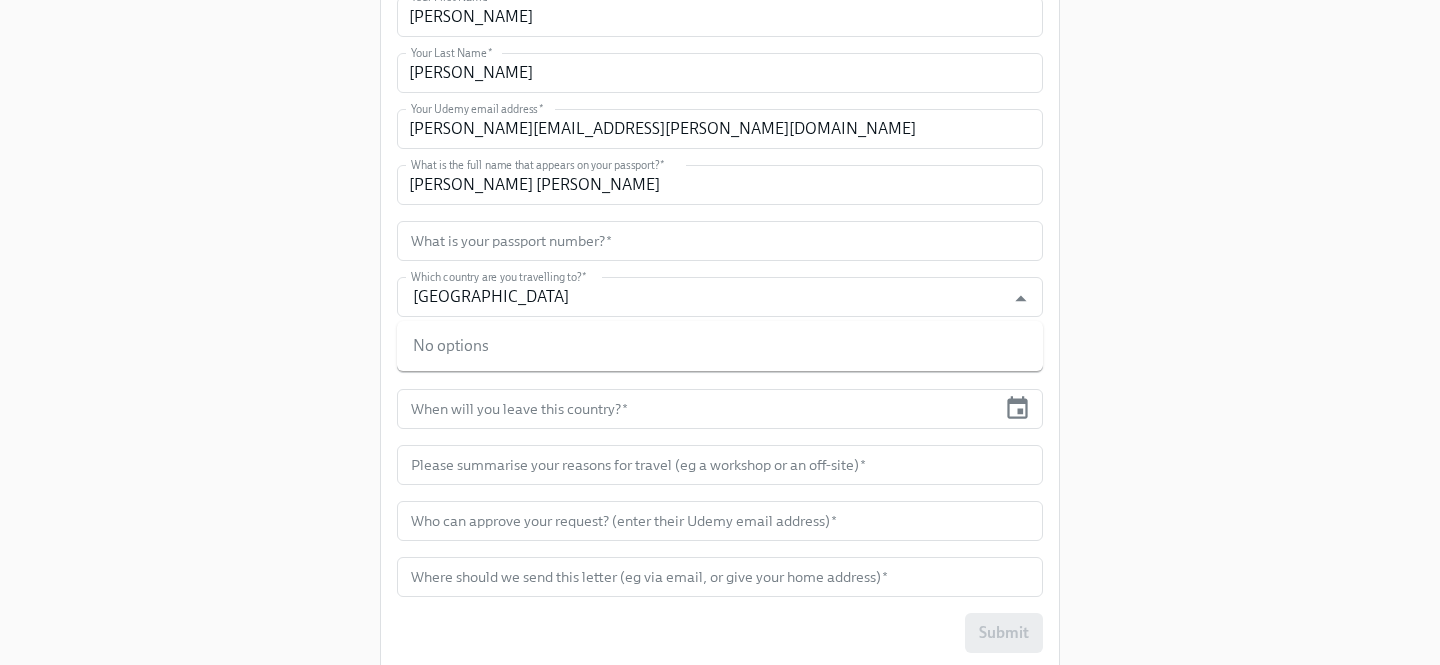 scroll, scrollTop: 544, scrollLeft: 0, axis: vertical 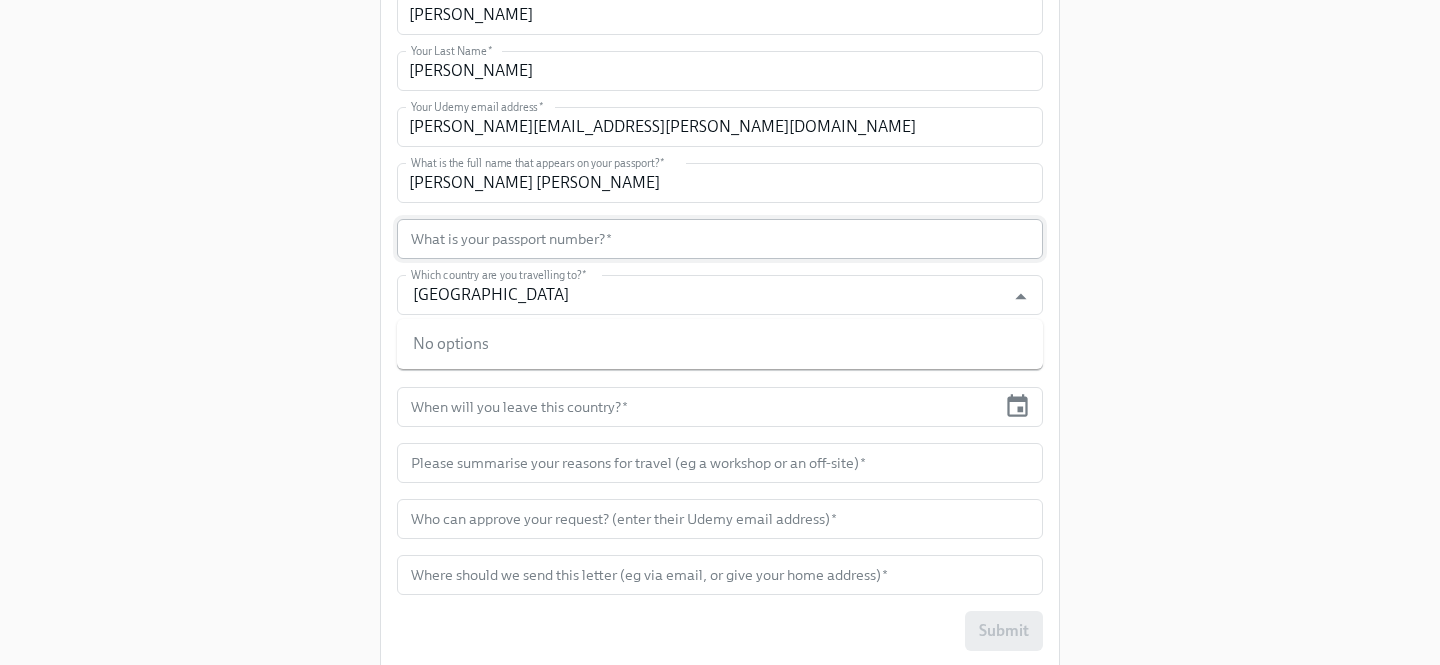 click 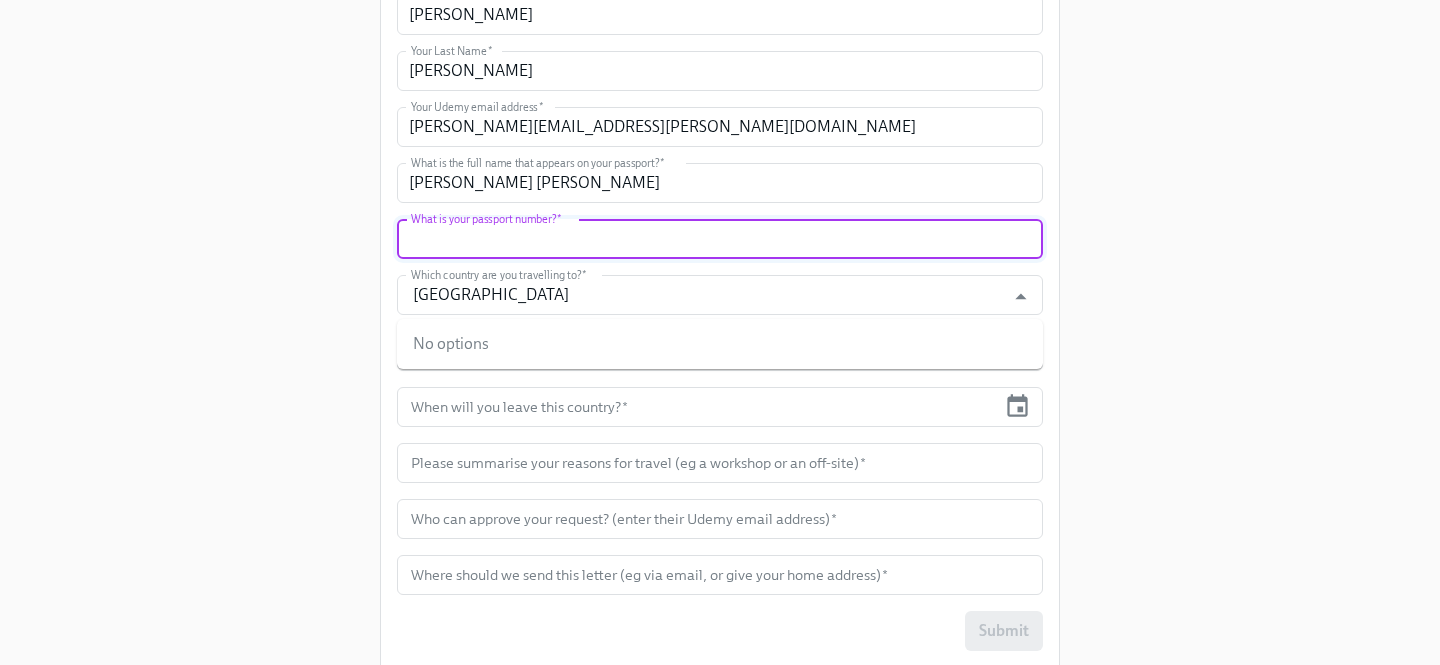 paste on "Z7802048" 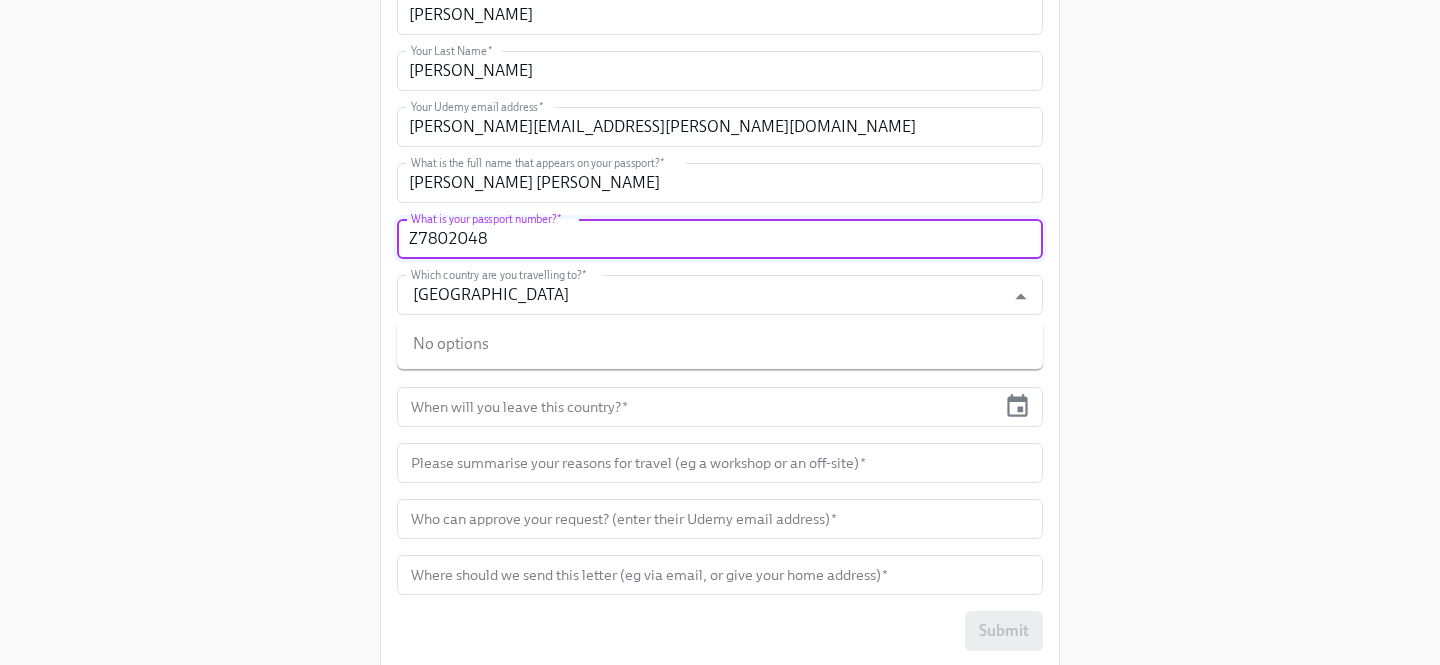 click on "Z7802048" at bounding box center (720, 239) 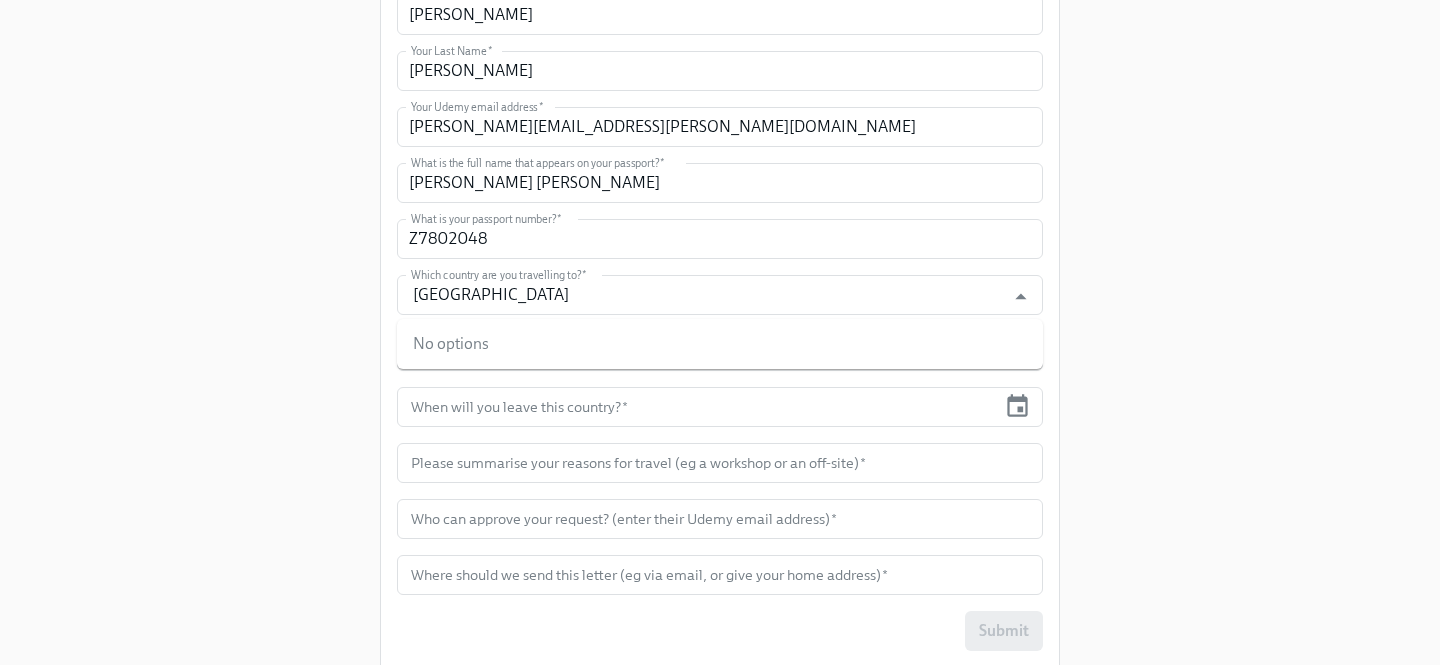 scroll, scrollTop: 627, scrollLeft: 0, axis: vertical 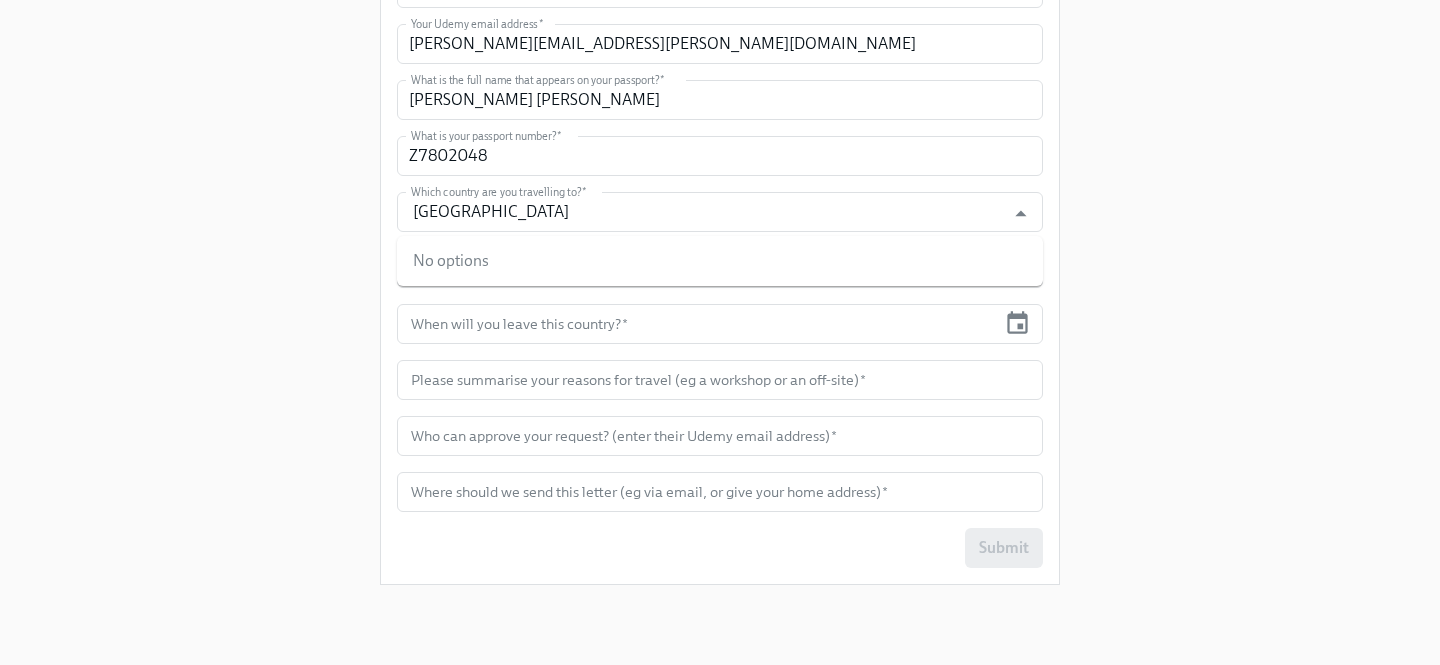 click on "Enrollment Form Request a Employment Verification Letter for your Business Travel & Business Visa Use this form to request your an employment verification letter for visa purposes.
After submitting the form, the person you say can approve your letter will be contacted to confirm your request. You do not need to contact them yourself.
Please note:
if you're in Turkey, we must mail you a physical copy. Make sure you provide a postal address below, not an email
for all other locations, this letter will be provided via email
Any questions about this new process can be directed to people@udemy.com Your First Name   * Swapnil Your First Name  * Your Last Name   * Pingle Your Last Name  * Your Udemy email address   * swapnil.pingle@udemy.com Your Udemy email address  * What is the full name that appears on your passport?   * Swapnil Jagannath Pingle What is the full name that appears on your passport?  * What is your passport number?   * Z7802048 What is your passport number?  *   * *" at bounding box center (720, -13) 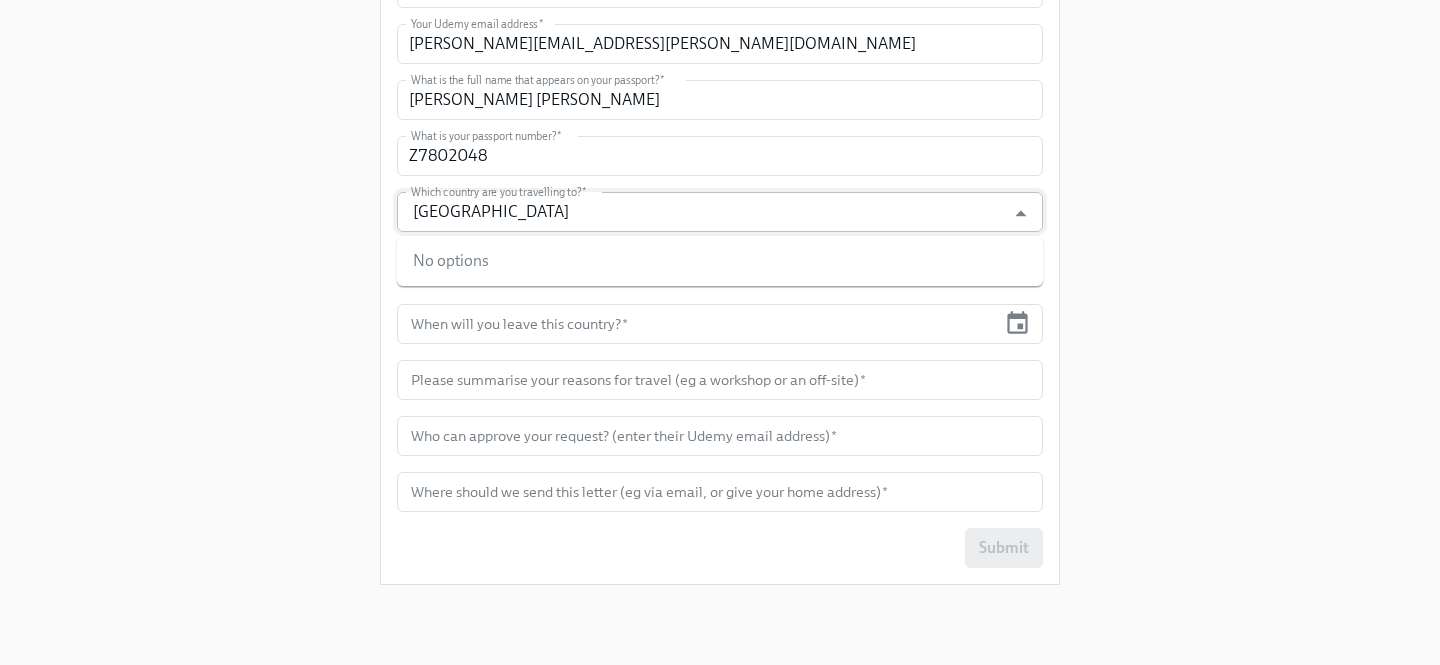 click on "United States" at bounding box center (701, 212) 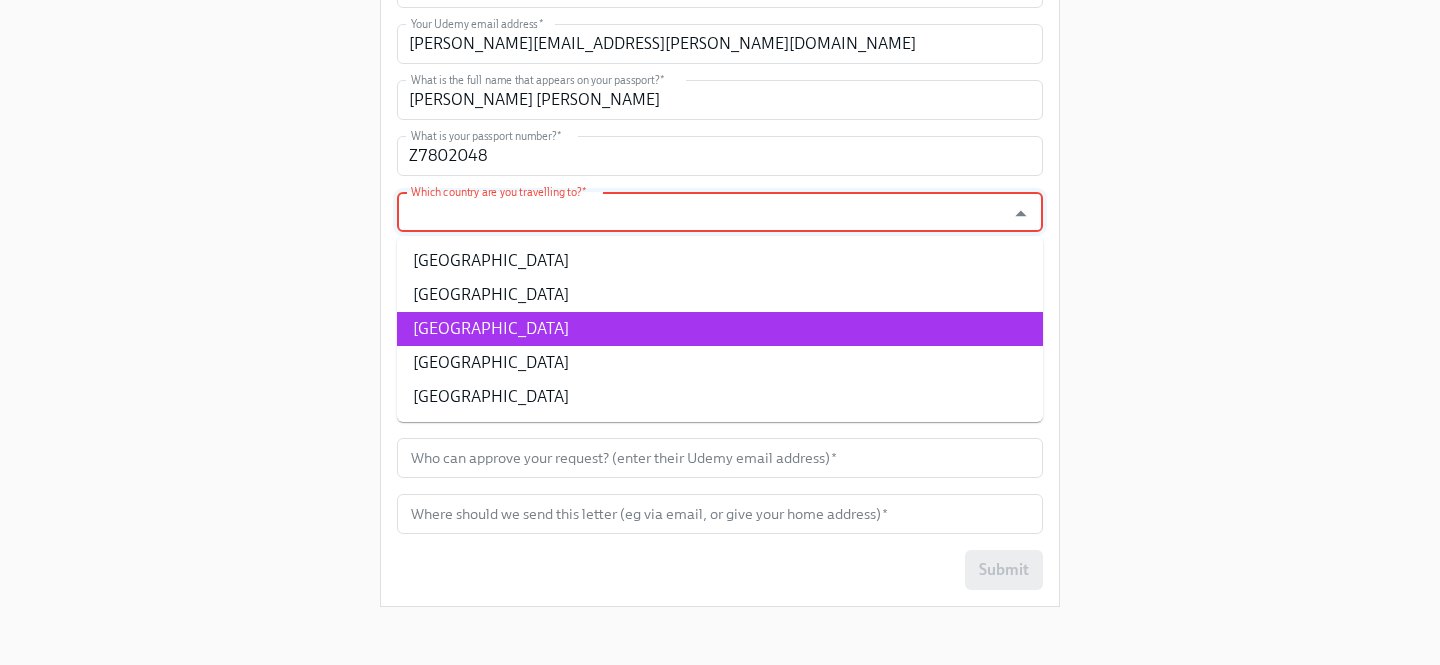 click on "Ireland" at bounding box center [720, 329] 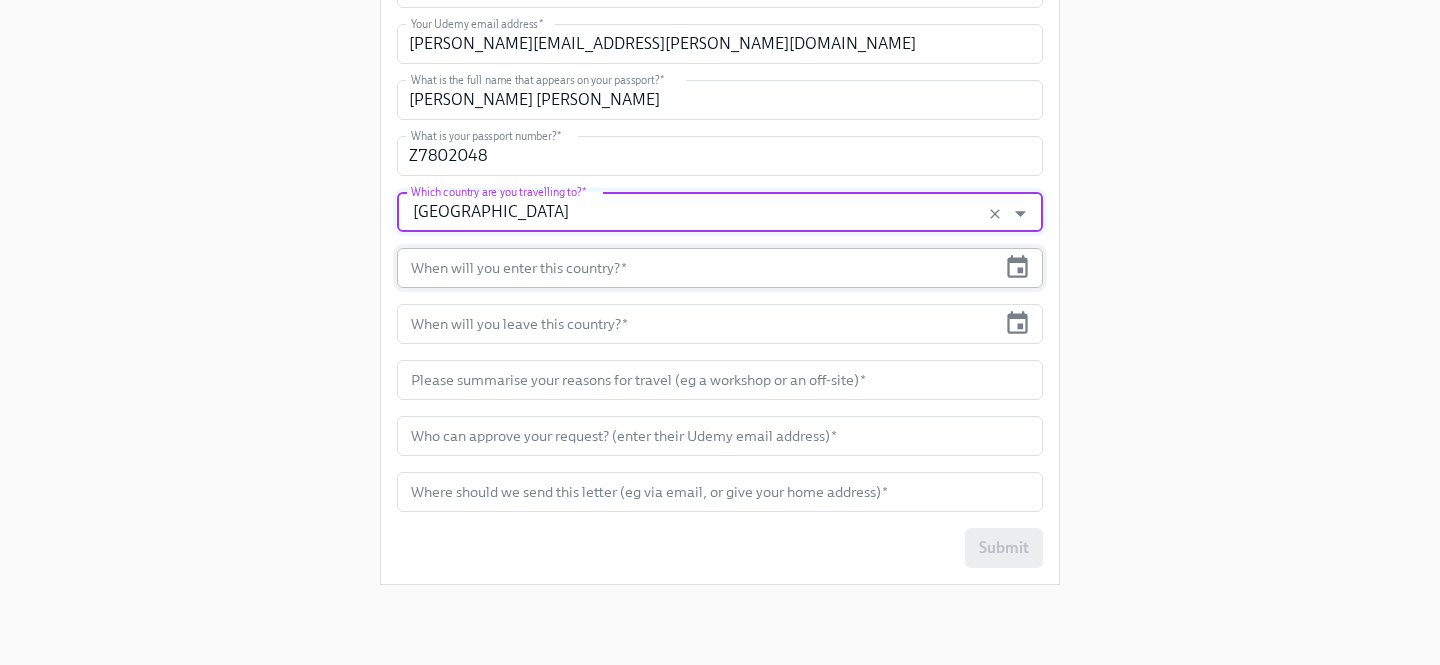 type on "Ireland" 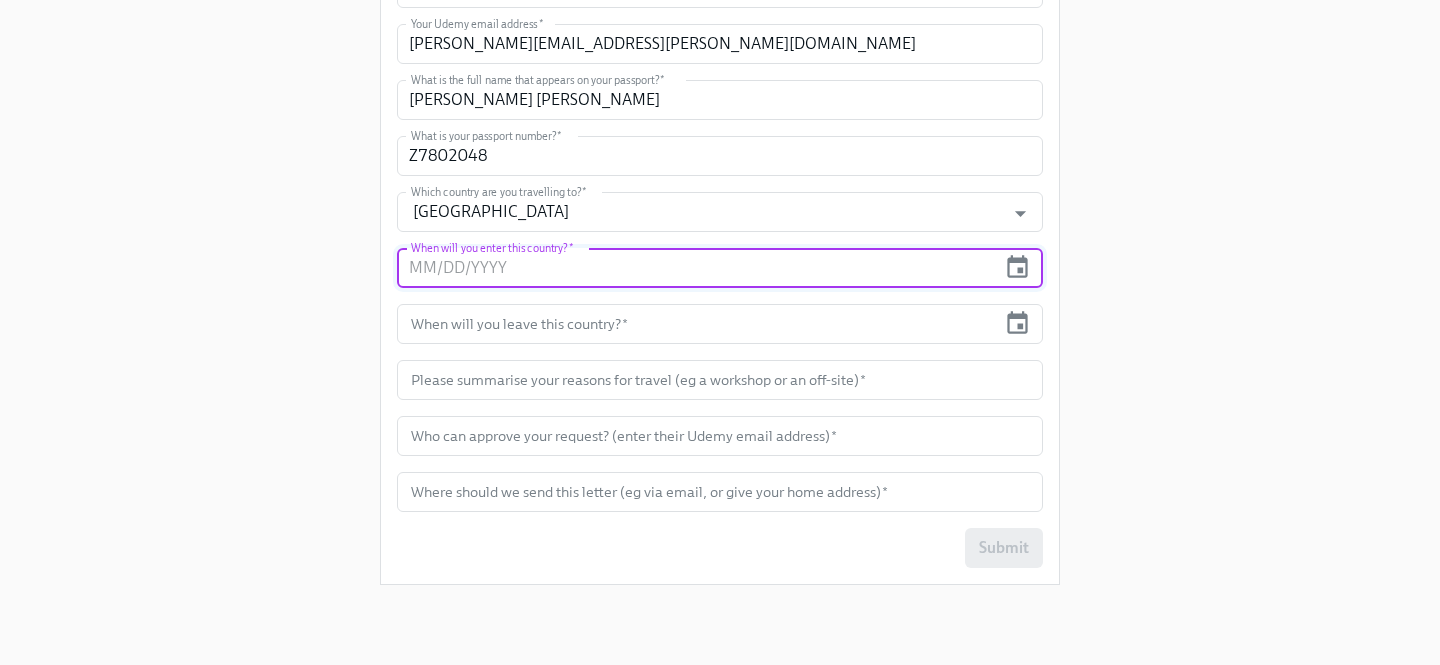 click at bounding box center (696, 268) 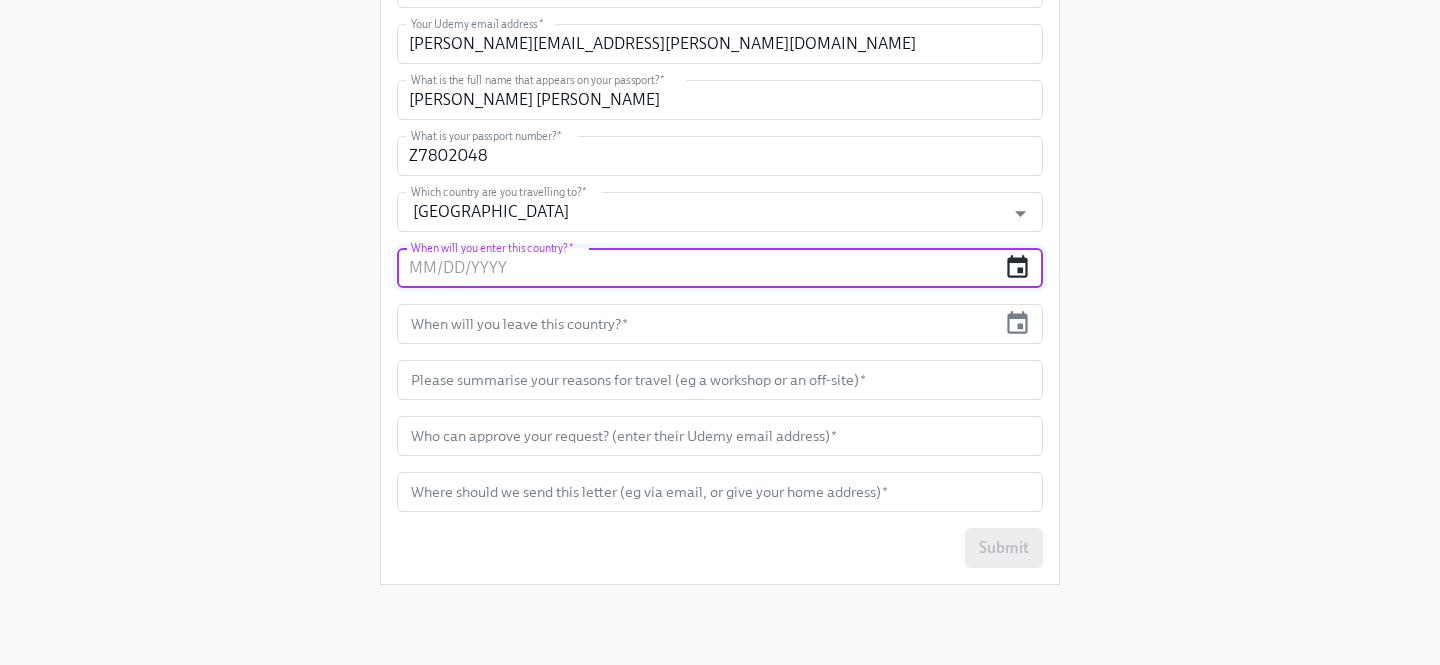 click 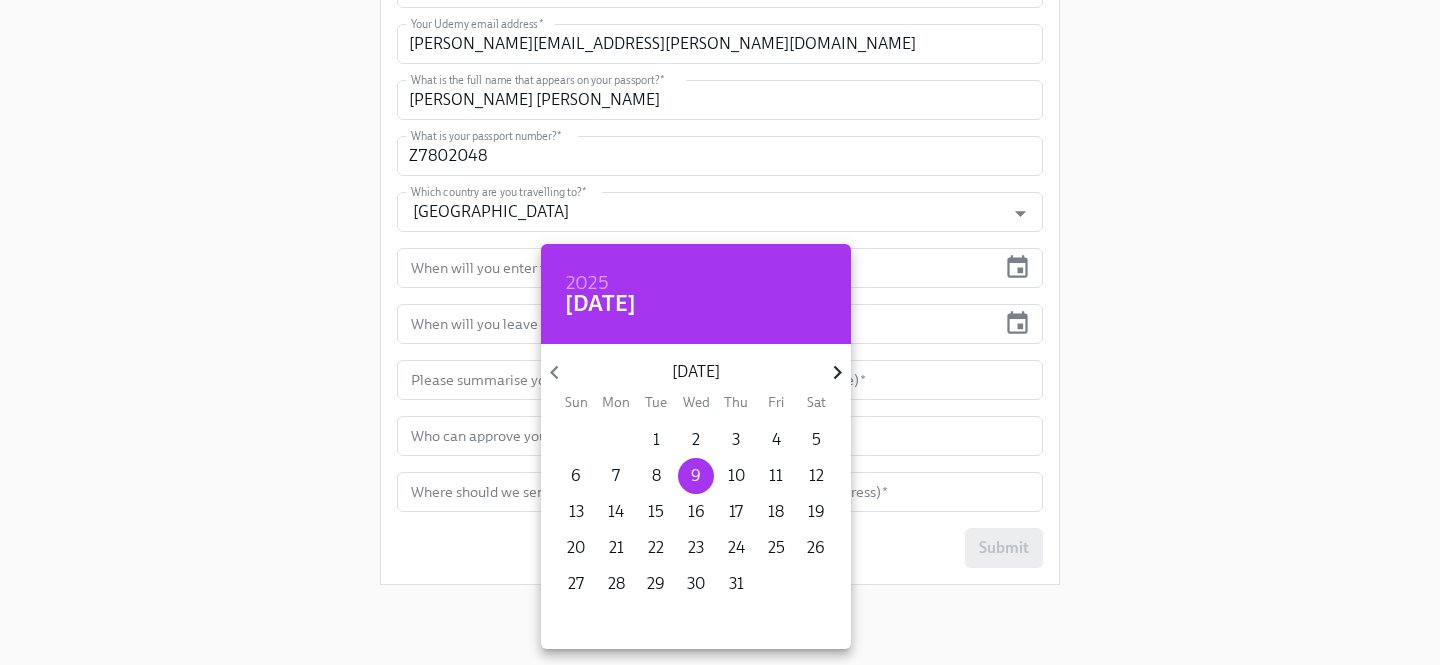 click 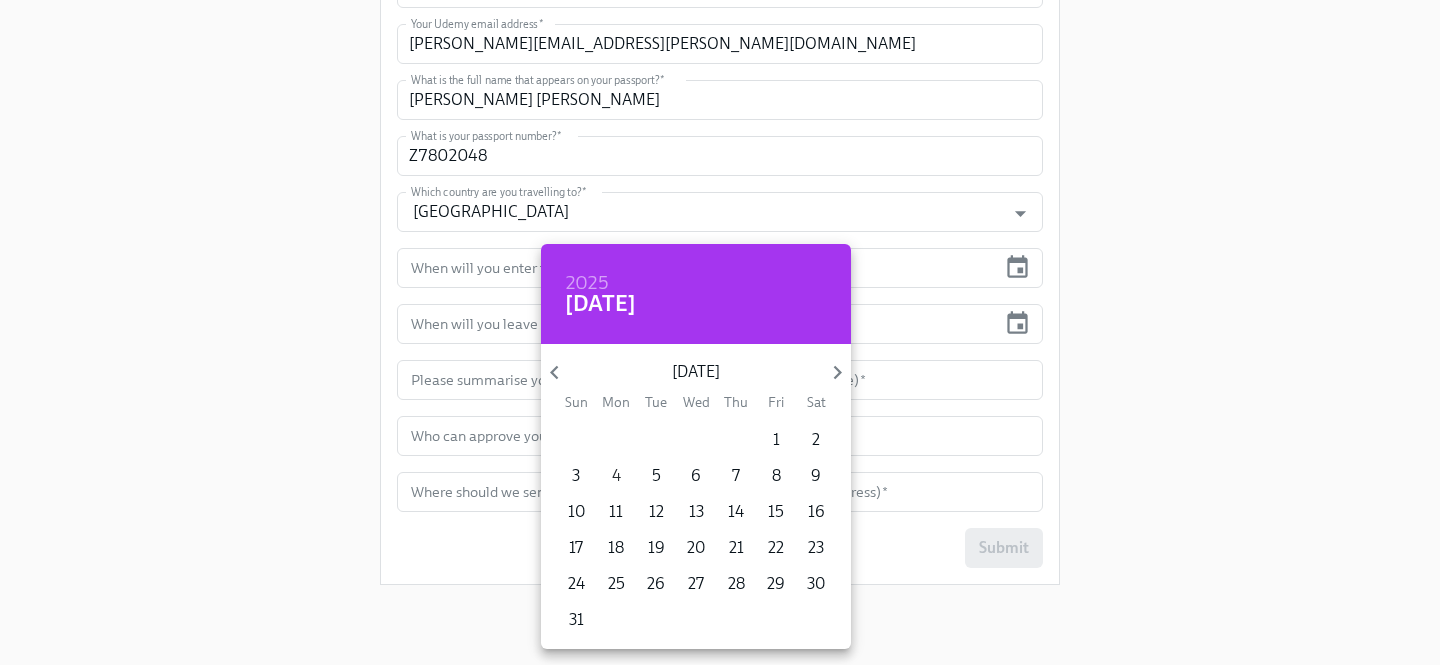 click on "4" at bounding box center (616, 476) 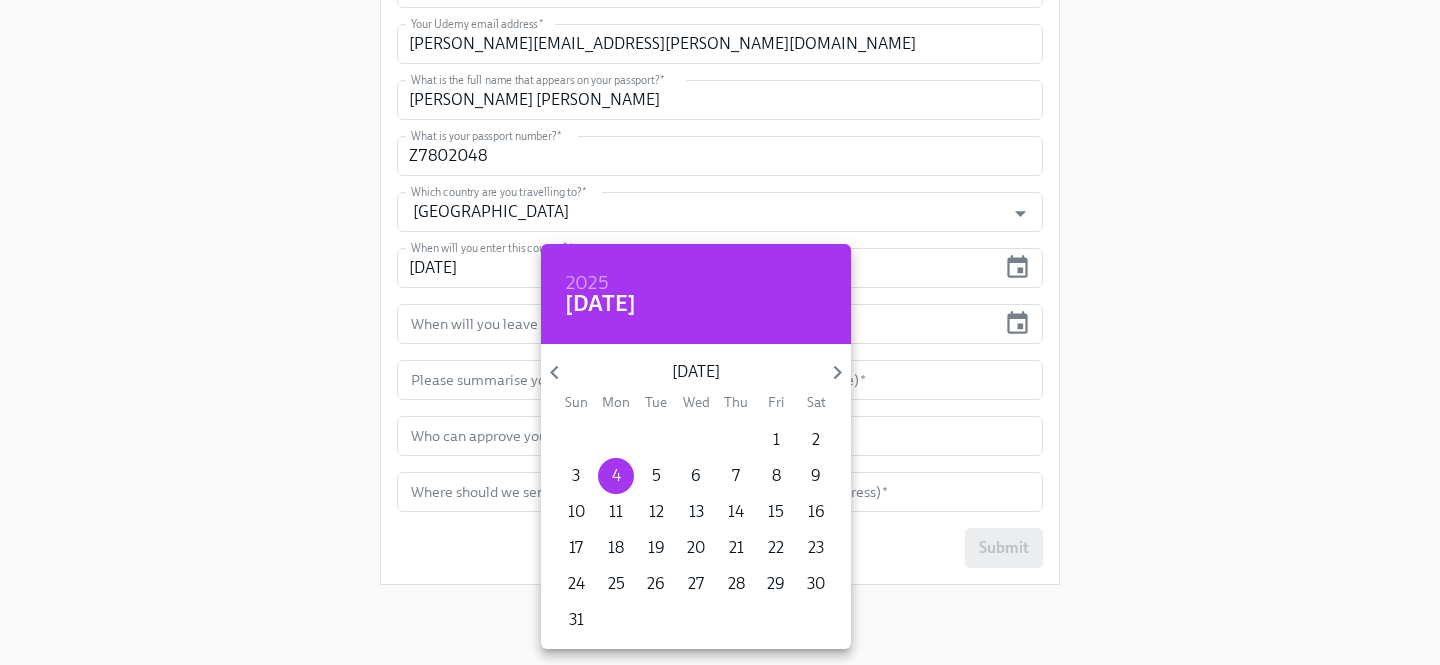click at bounding box center [720, 332] 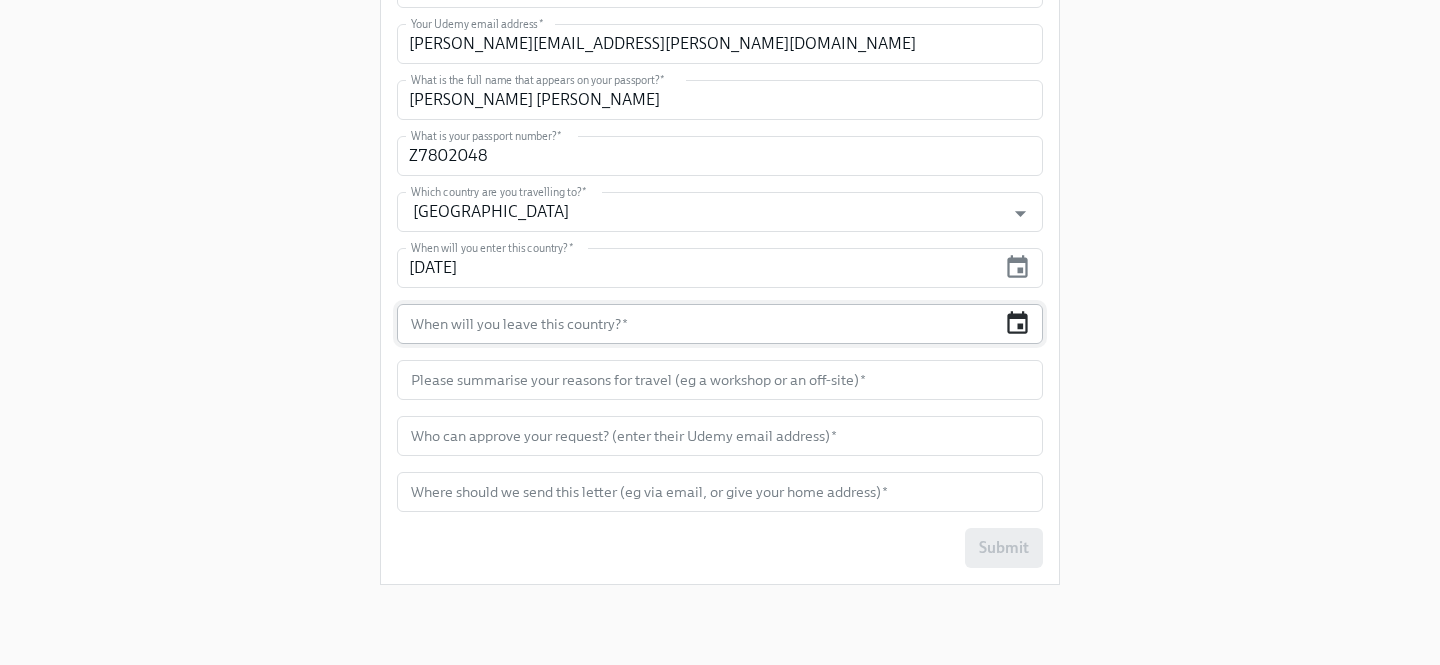 click 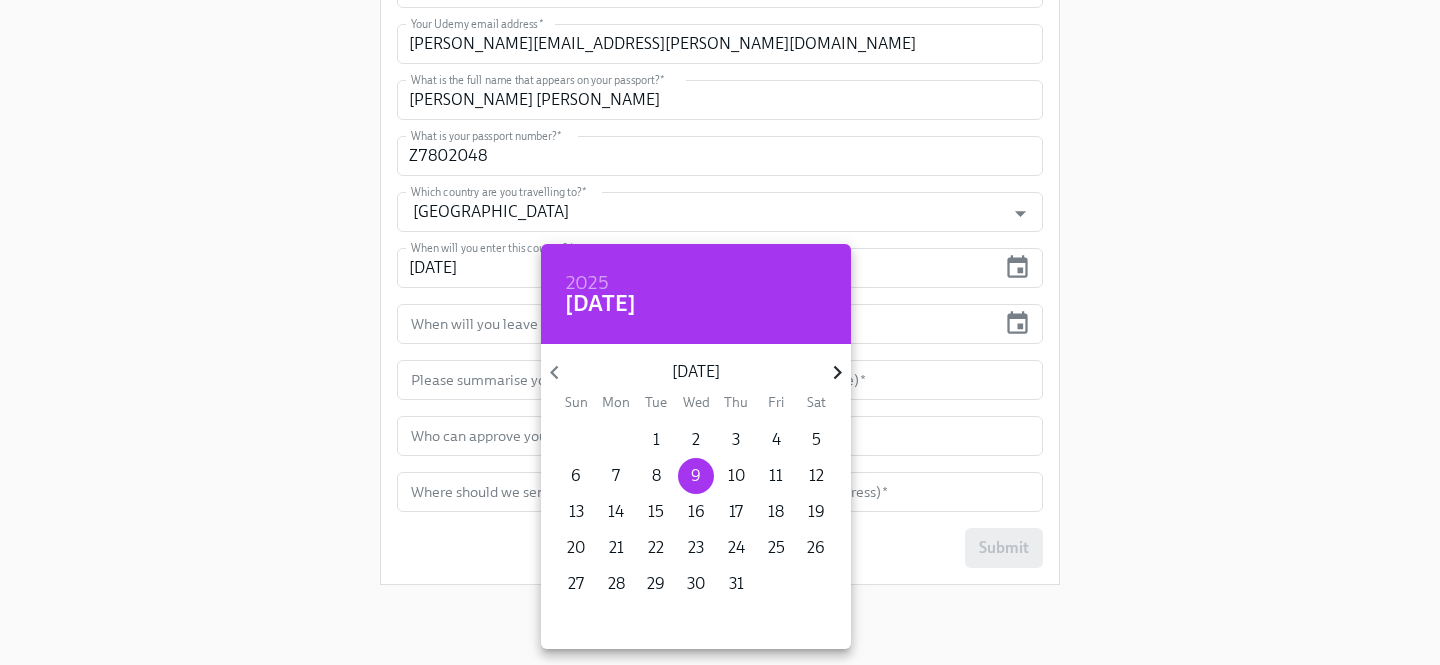 click 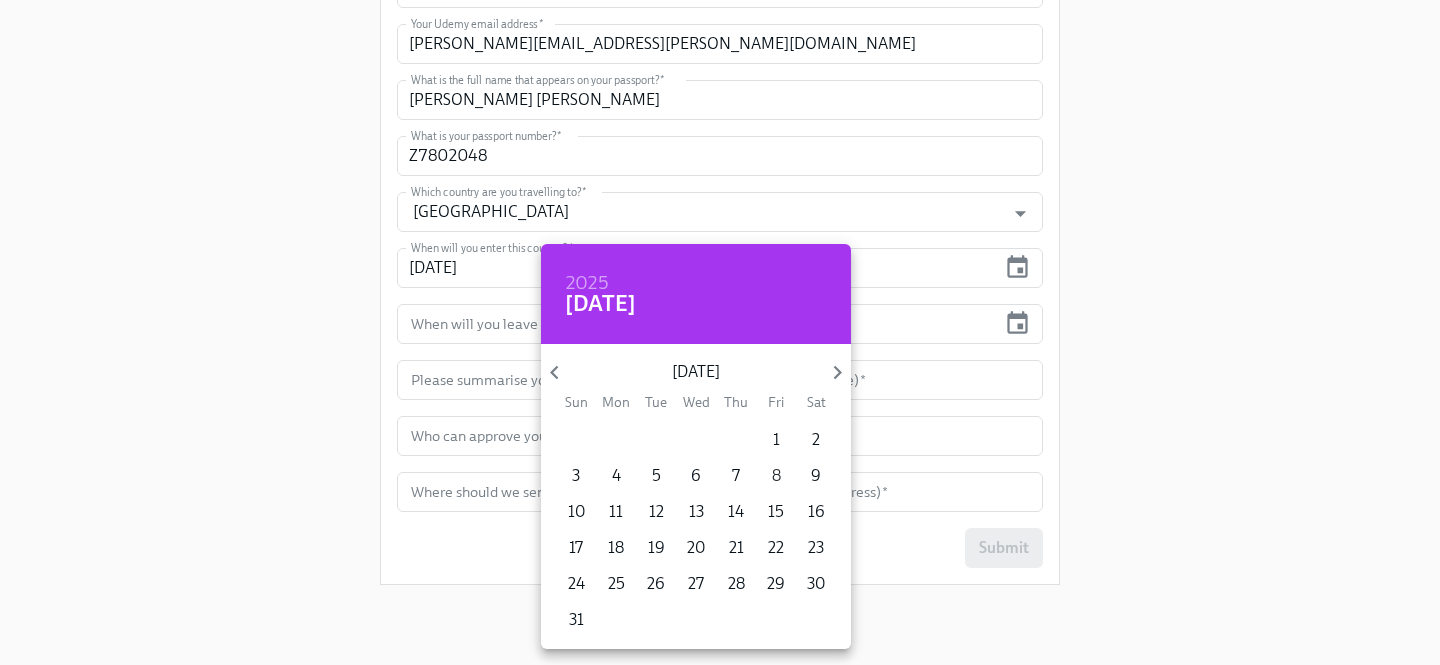 click on "8" at bounding box center (776, 476) 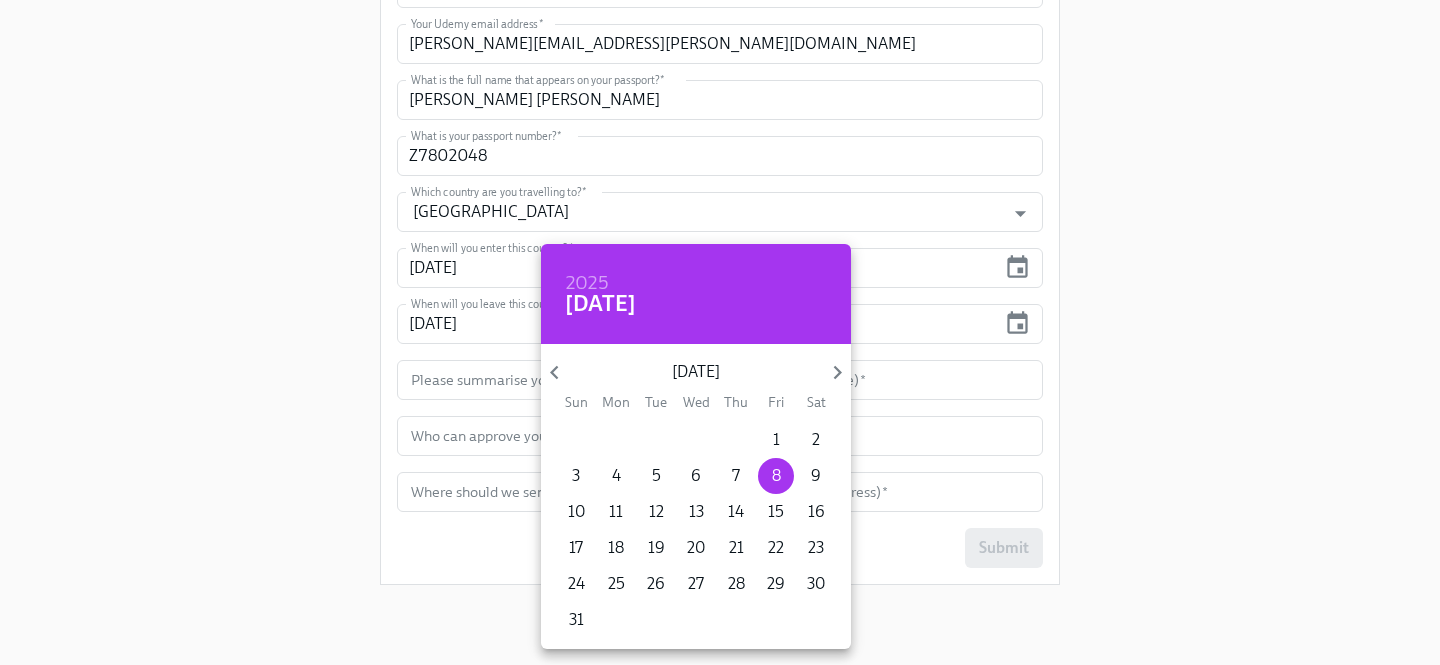 click at bounding box center (720, 332) 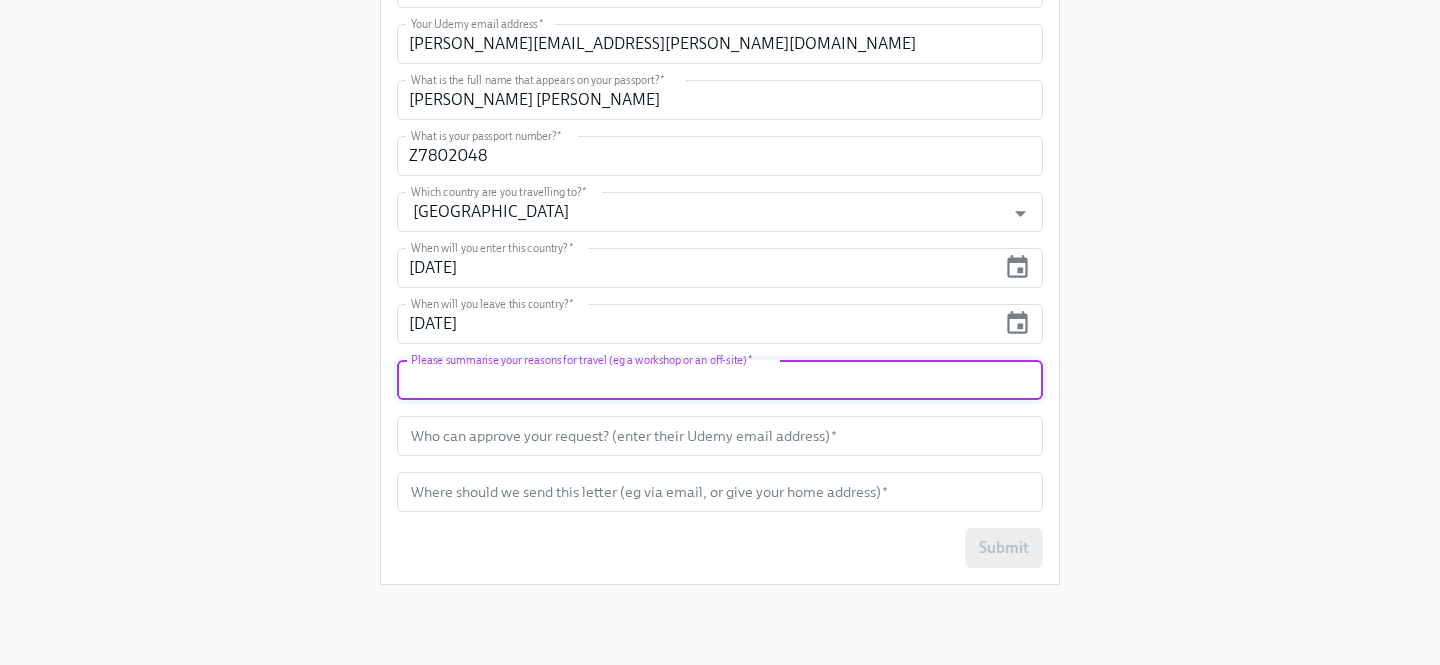 click at bounding box center [720, 380] 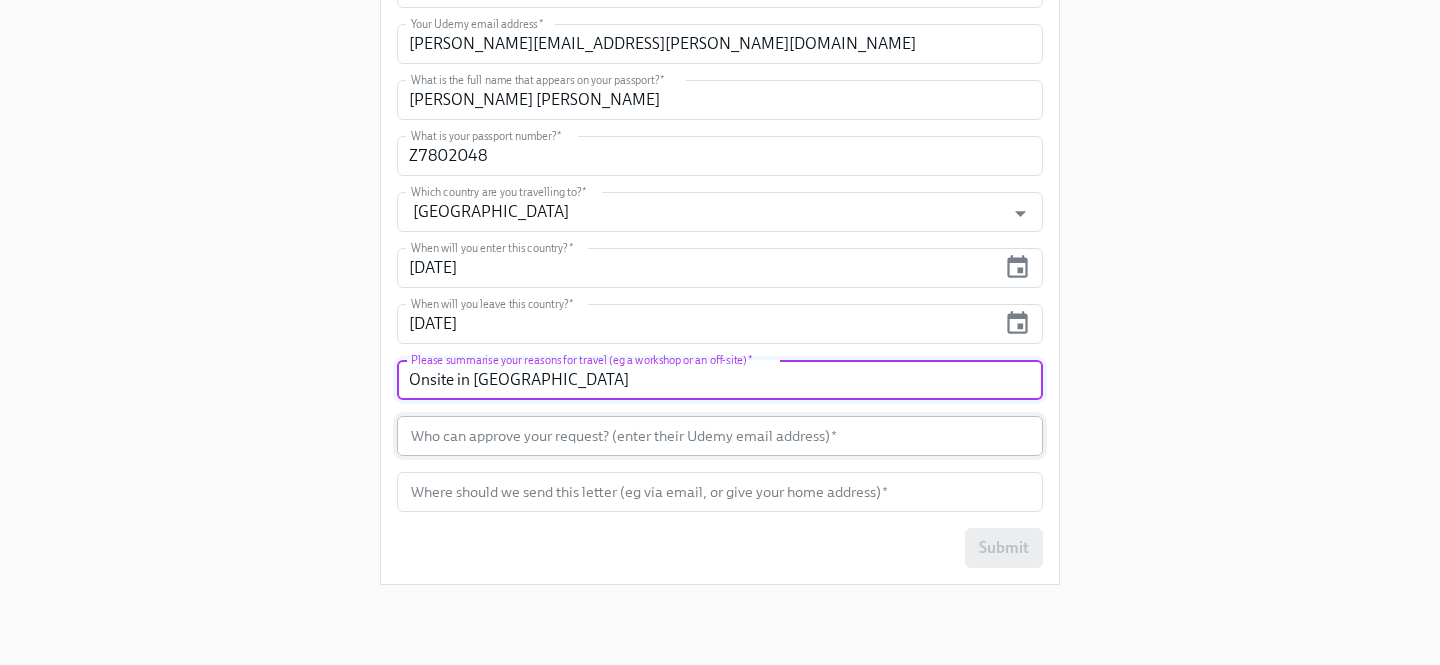 type on "Onsite in Dublin" 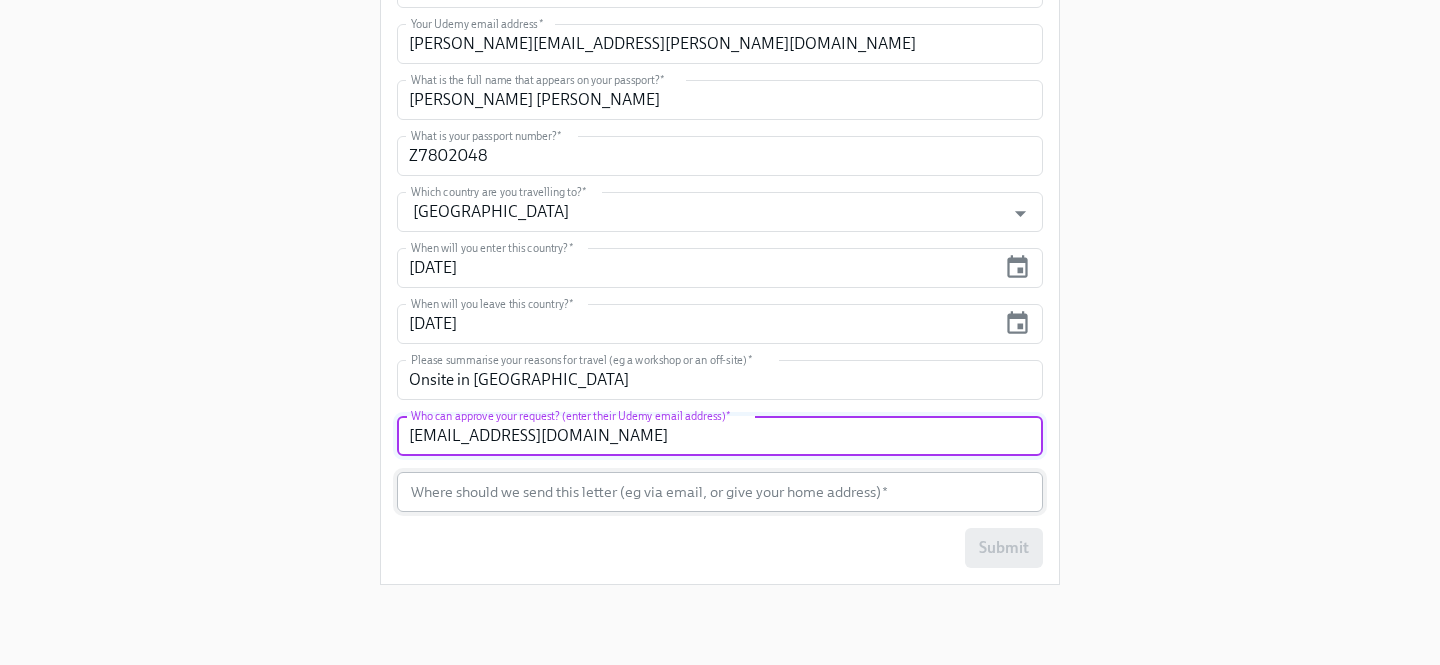 type on "jing.chen@udemy.com" 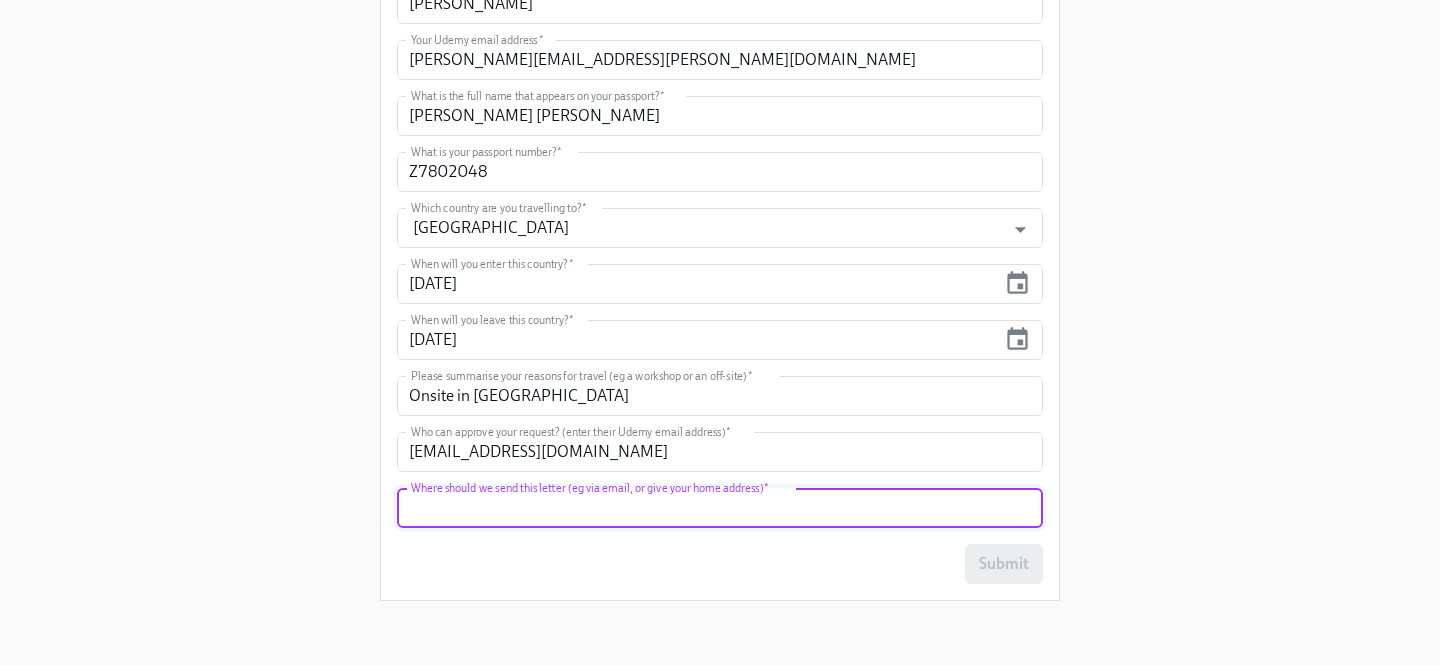 scroll, scrollTop: 611, scrollLeft: 0, axis: vertical 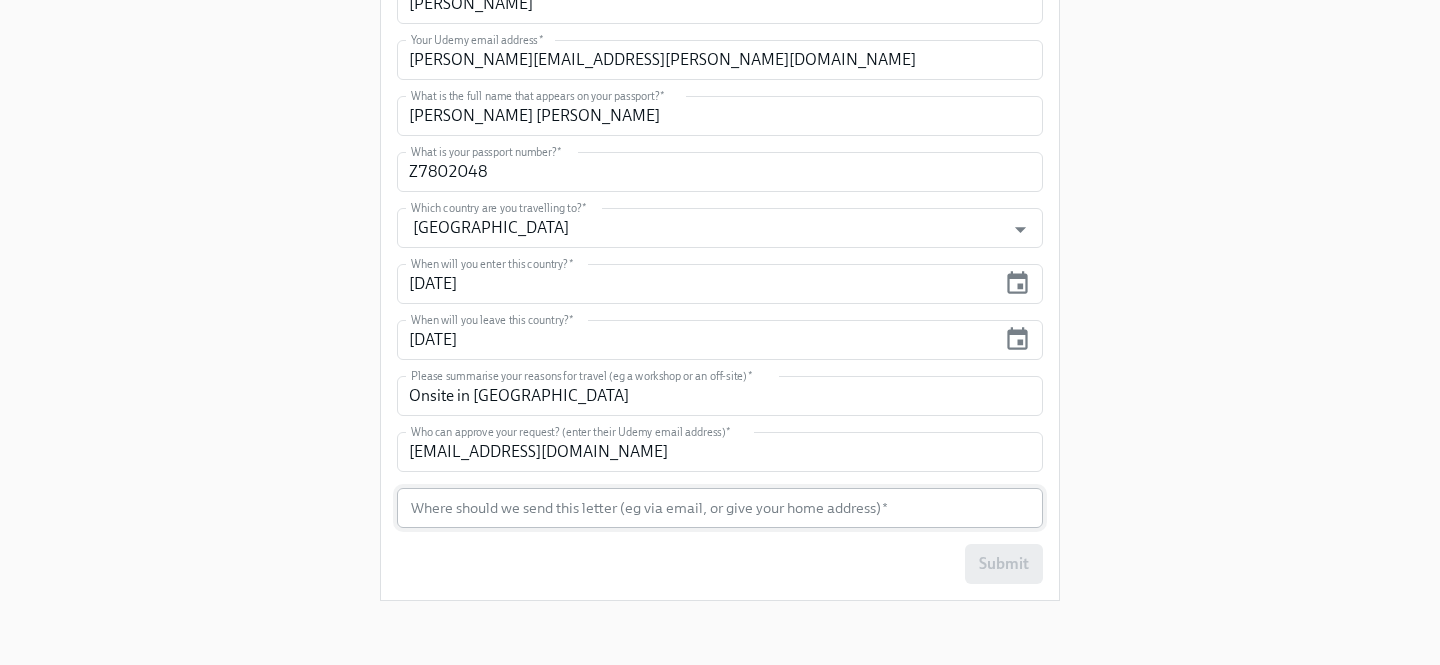 click at bounding box center (720, 508) 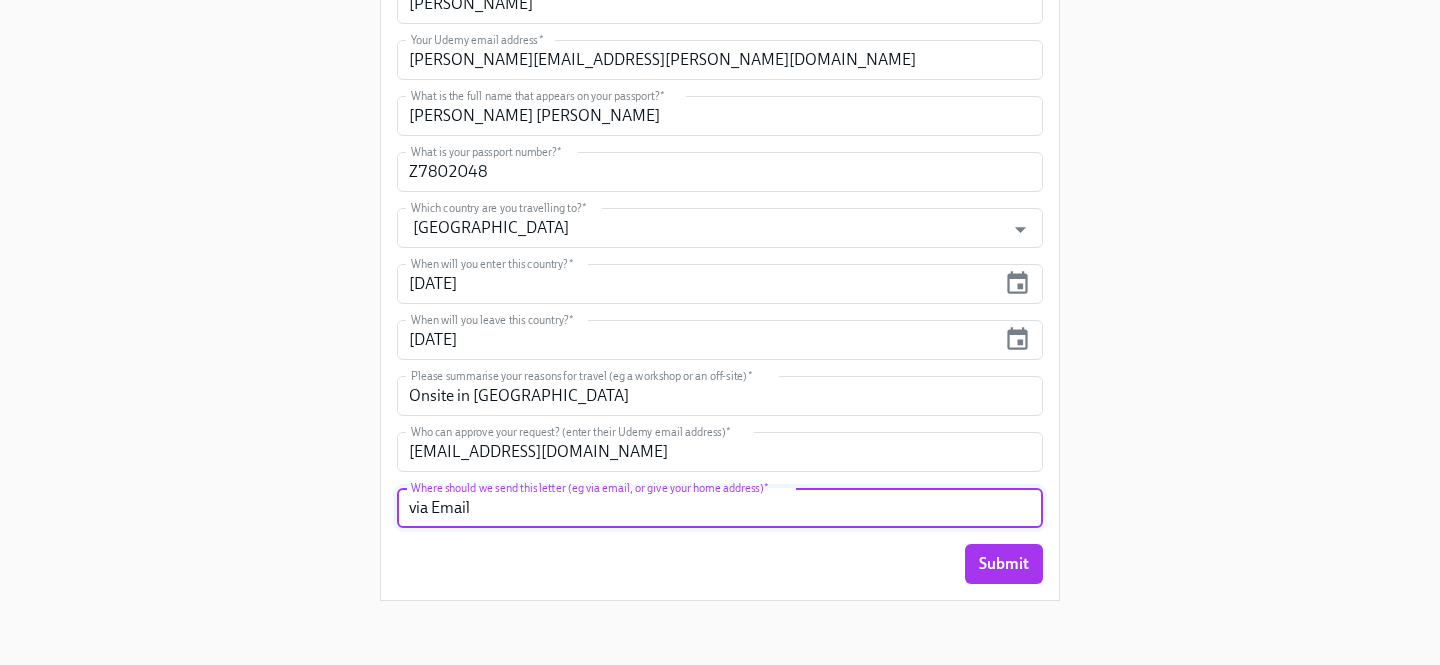 type on "via Email" 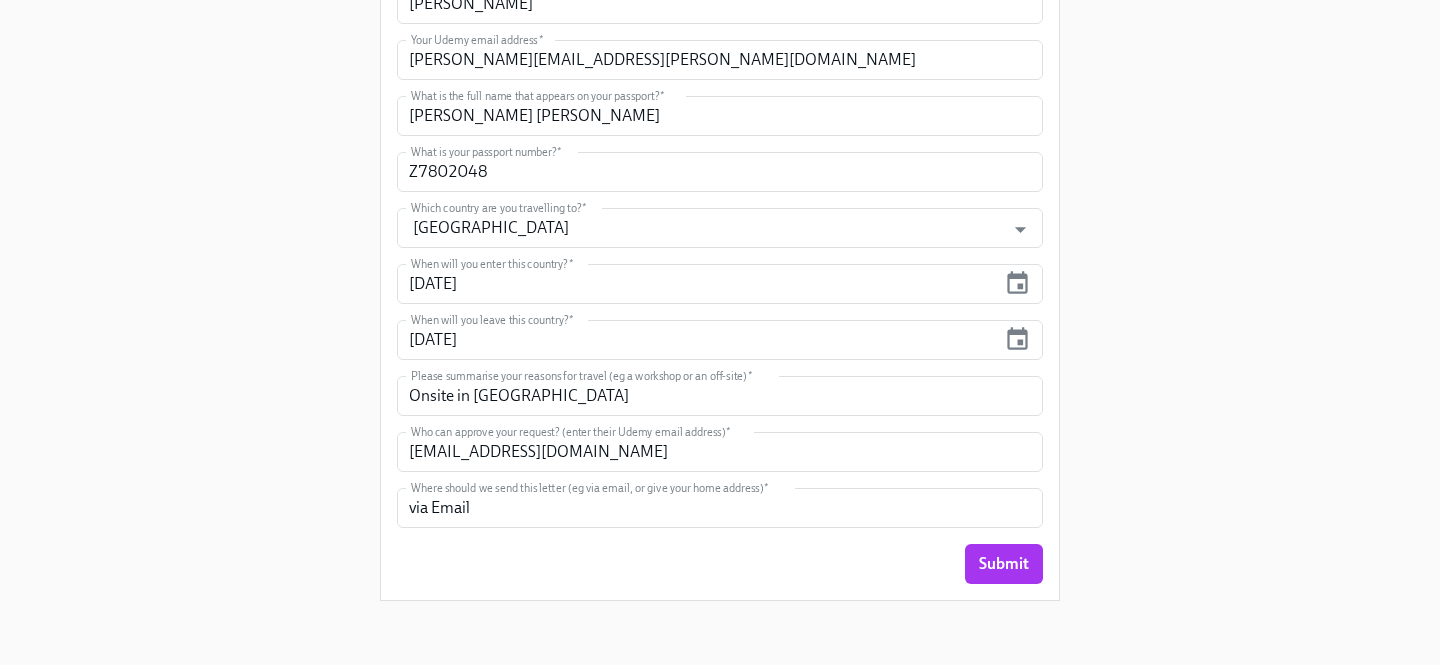 click on "Enrollment Form Request a Employment Verification Letter for your Business Travel & Business Visa Use this form to request your an employment verification letter for visa purposes.
After submitting the form, the person you say can approve your letter will be contacted to confirm your request. You do not need to contact them yourself.
Please note:
if you're in Turkey, we must mail you a physical copy. Make sure you provide a postal address below, not an email
for all other locations, this letter will be provided via email
Any questions about this new process can be directed to people@udemy.com Your First Name   * Swapnil Your First Name  * Your Last Name   * Pingle Your Last Name  * Your Udemy email address   * swapnil.pingle@udemy.com Your Udemy email address  * What is the full name that appears on your passport?   * Swapnil Jagannath Pingle What is the full name that appears on your passport?  * What is your passport number?   * Z7802048 What is your passport number?  *   * *" at bounding box center (720, 3) 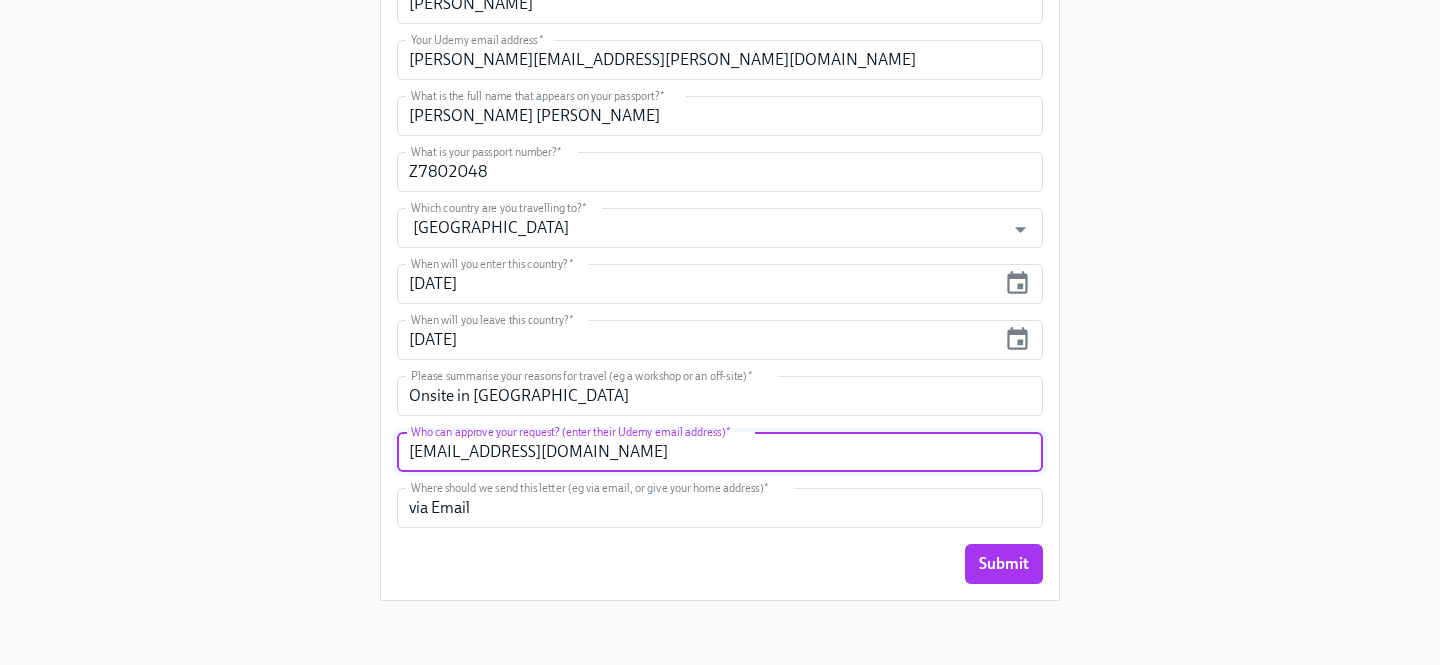 click on "jing.chen@udemy.com" at bounding box center [720, 452] 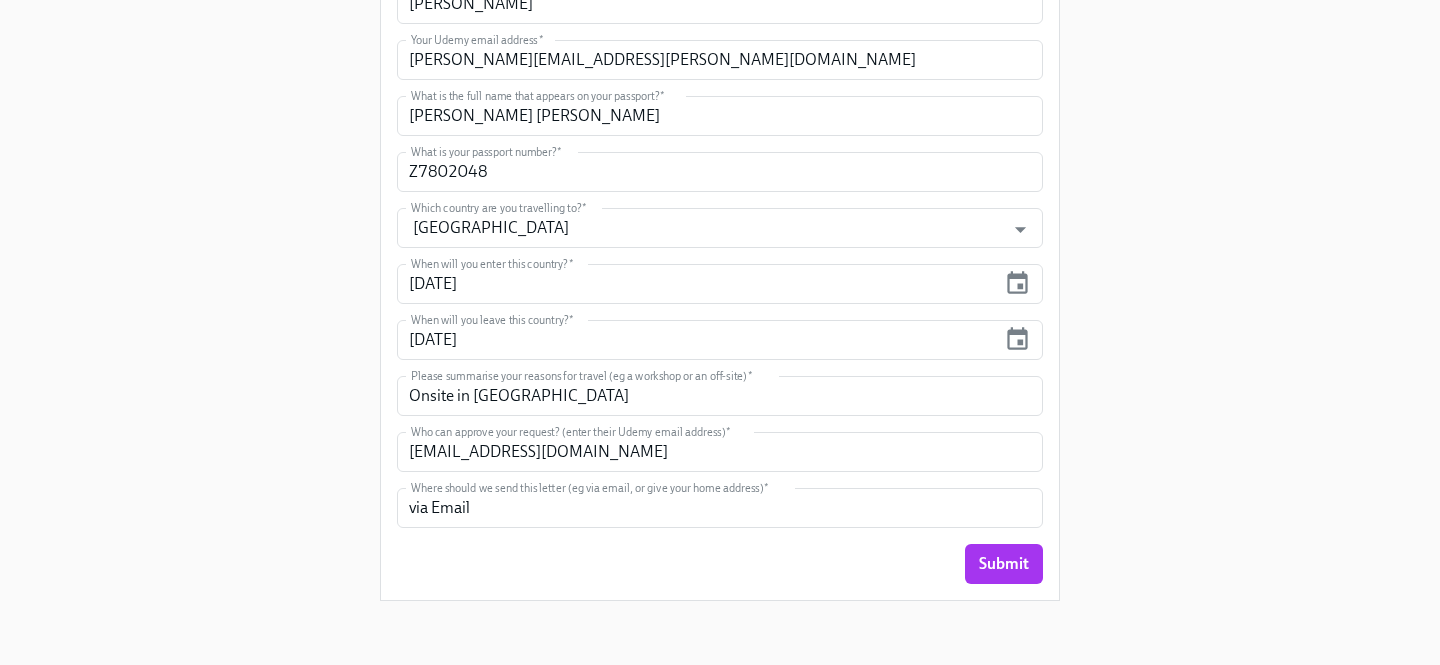 click on "Enrollment Form Request a Employment Verification Letter for your Business Travel & Business Visa Use this form to request your an employment verification letter for visa purposes.
After submitting the form, the person you say can approve your letter will be contacted to confirm your request. You do not need to contact them yourself.
Please note:
if you're in Turkey, we must mail you a physical copy. Make sure you provide a postal address below, not an email
for all other locations, this letter will be provided via email
Any questions about this new process can be directed to people@udemy.com Your First Name   * Swapnil Your First Name  * Your Last Name   * Pingle Your Last Name  * Your Udemy email address   * swapnil.pingle@udemy.com Your Udemy email address  * What is the full name that appears on your passport?   * Swapnil Jagannath Pingle What is the full name that appears on your passport?  * What is your passport number?   * Z7802048 What is your passport number?  *   * *" at bounding box center (720, 3) 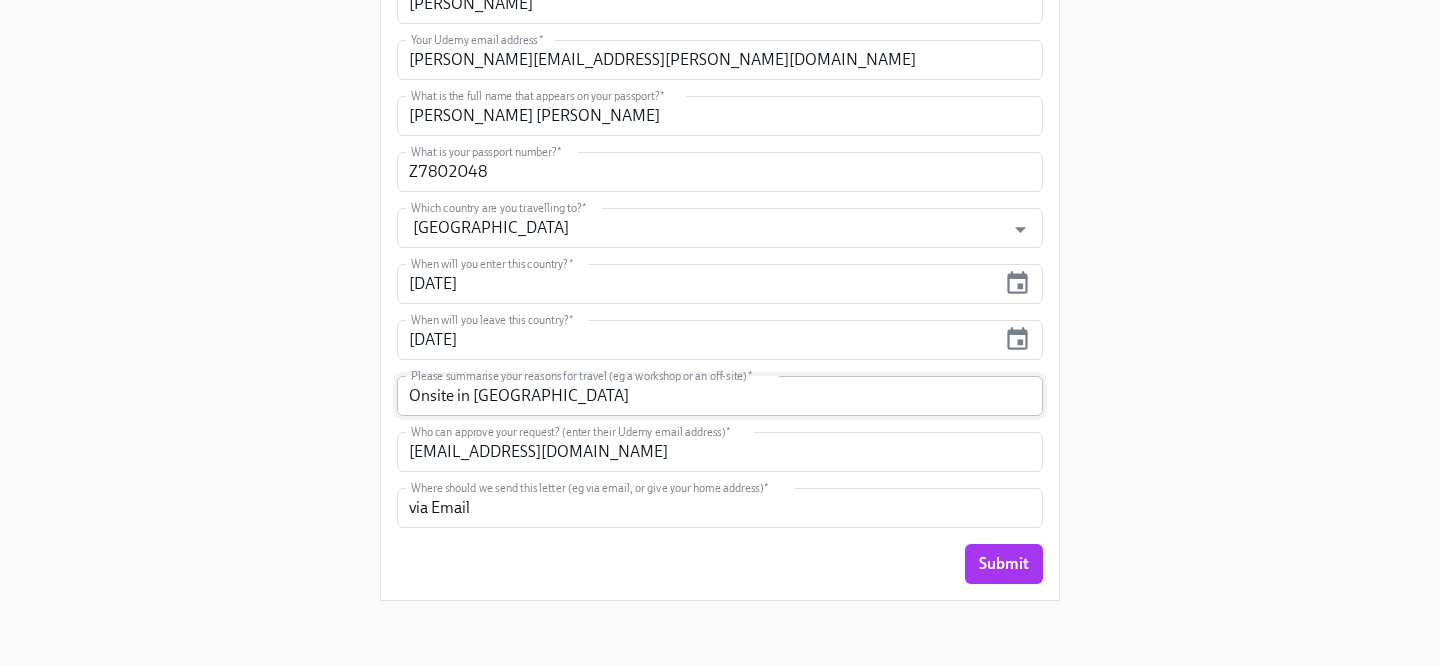 click on "Onsite in Dublin" at bounding box center (720, 396) 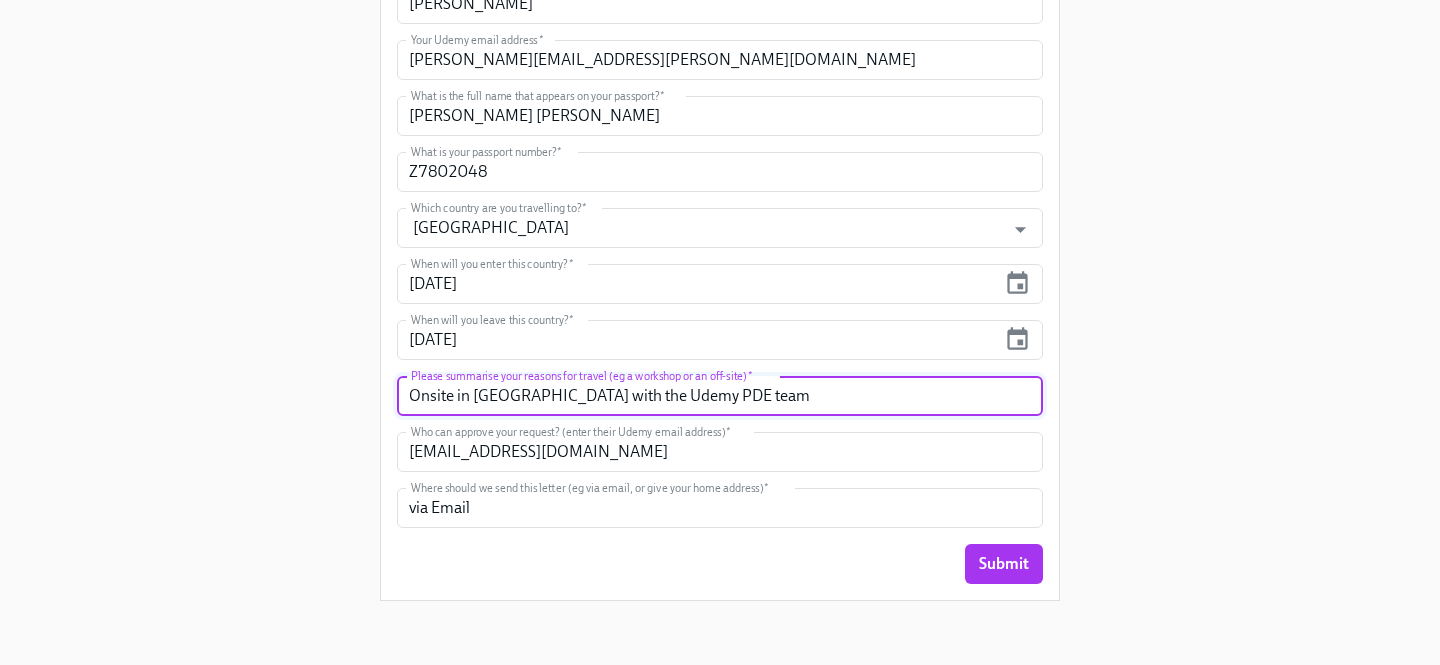 drag, startPoint x: 408, startPoint y: 392, endPoint x: 473, endPoint y: 392, distance: 65 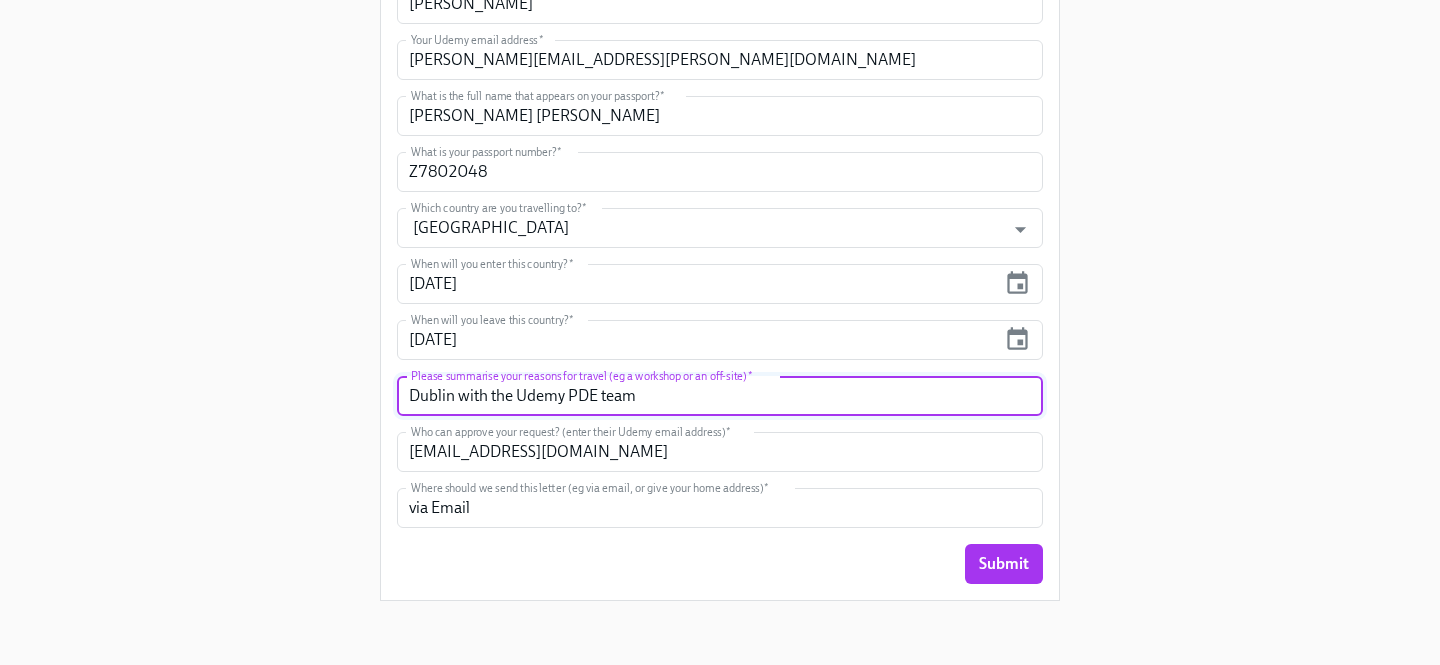 click on "Dublin with the Udemy PDE team" at bounding box center (720, 396) 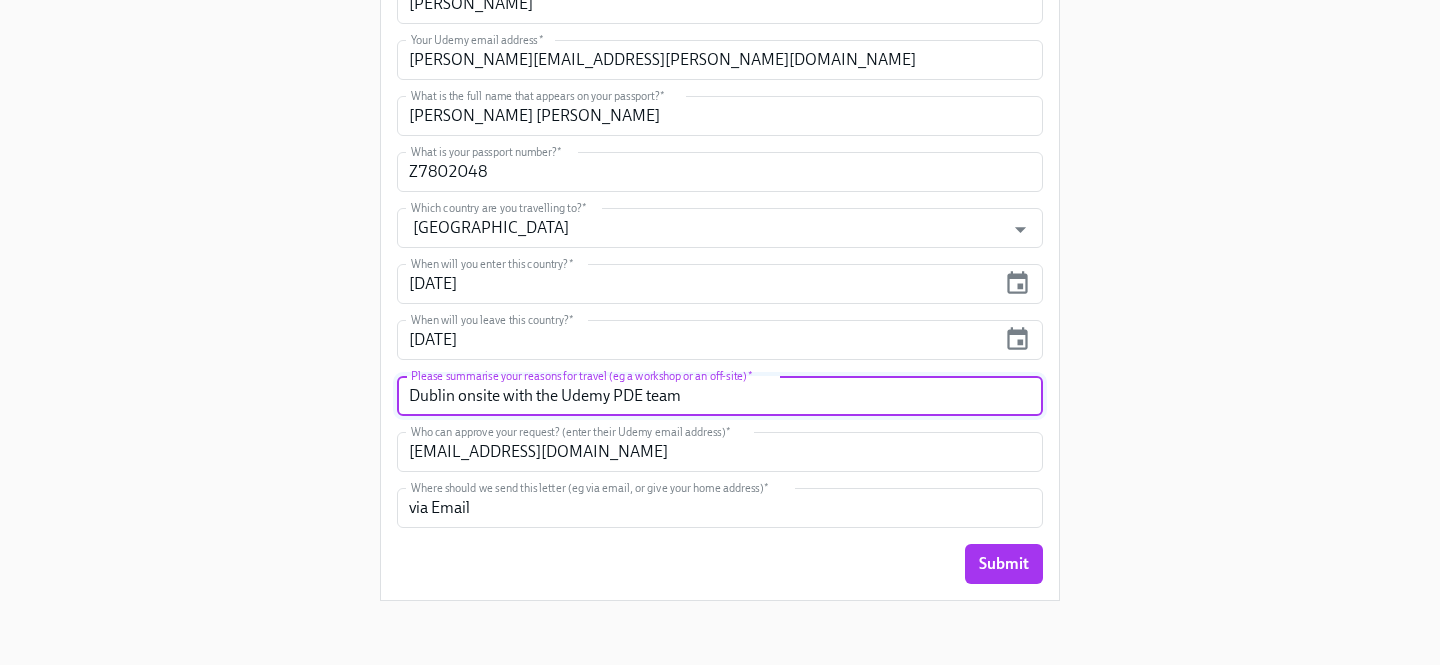 click on "Dublin onsite with the Udemy PDE team" at bounding box center [720, 396] 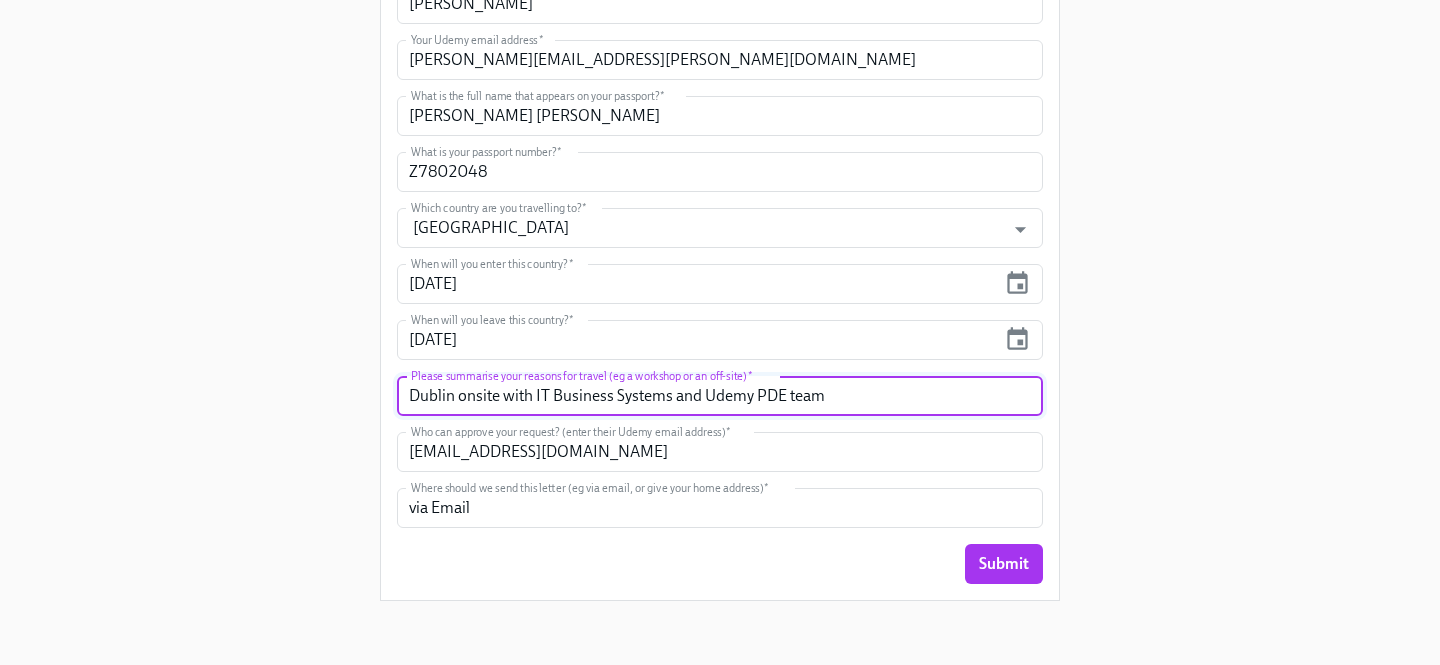 click on "Dublin onsite with IT Business Systems and Udemy PDE team" at bounding box center (720, 396) 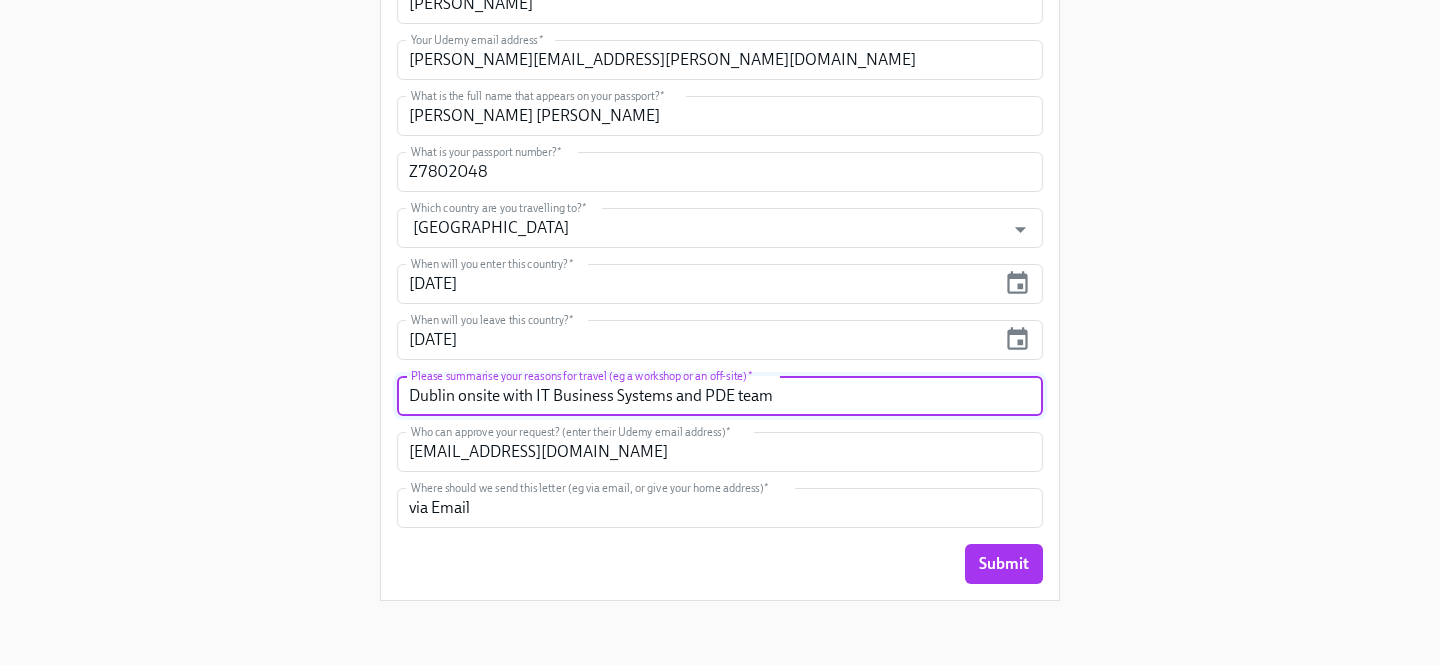 click on "Dublin onsite with IT Business Systems and PDE team" at bounding box center [720, 396] 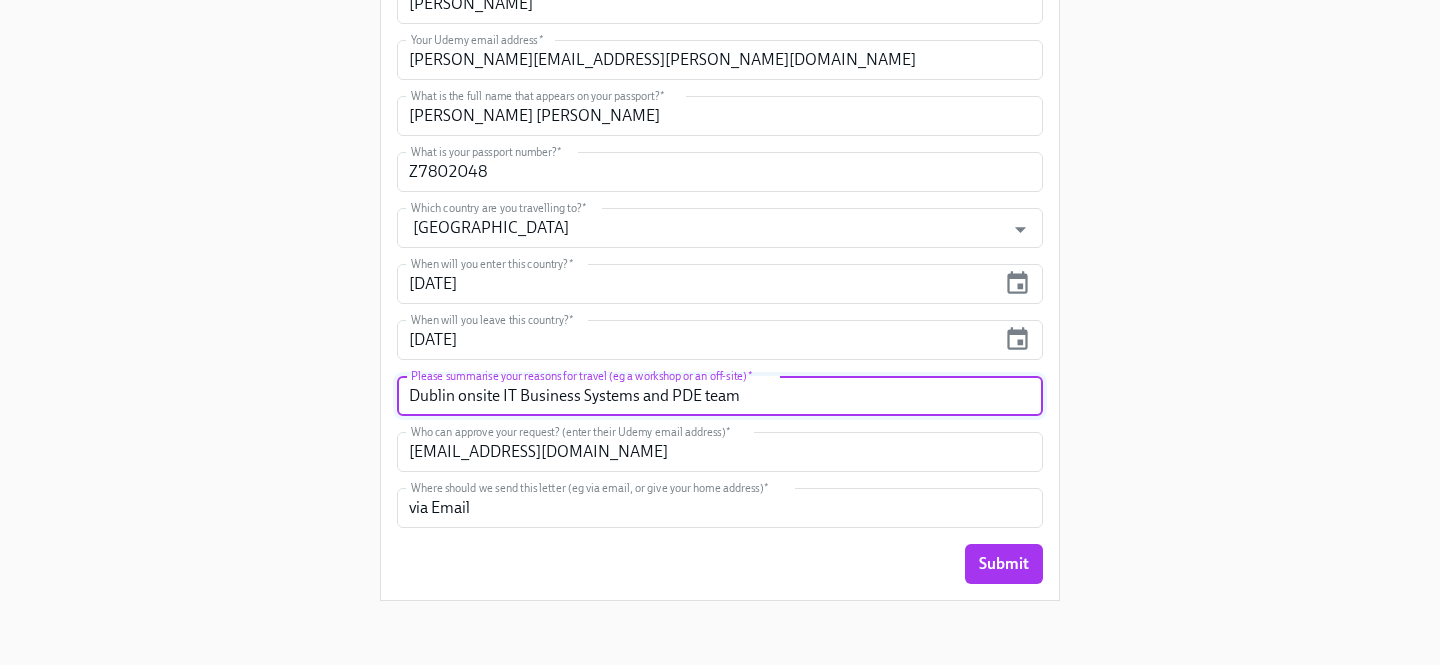 click on "Dublin onsite IT Business Systems and PDE team" at bounding box center (720, 396) 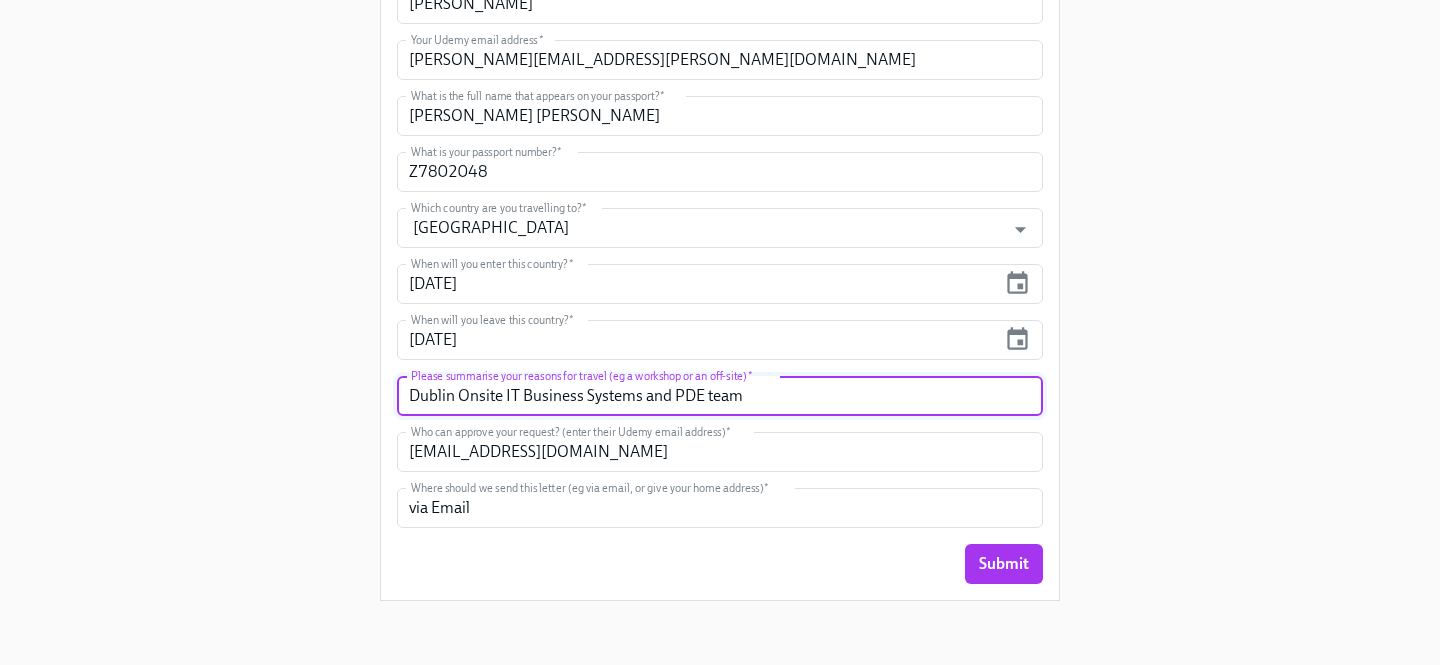 click on "Dublin Onsite IT Business Systems and PDE team" at bounding box center [720, 396] 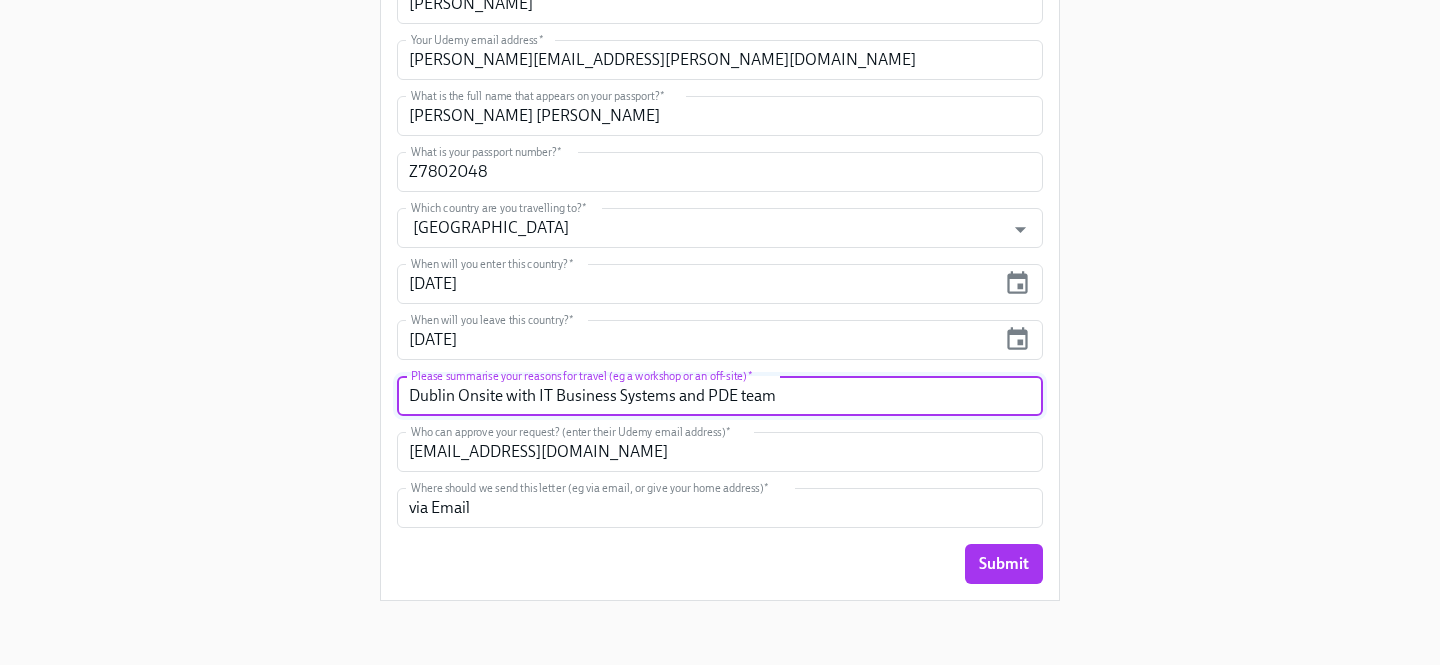 click on "Dublin Onsite with IT Business Systems and PDE team" at bounding box center [720, 396] 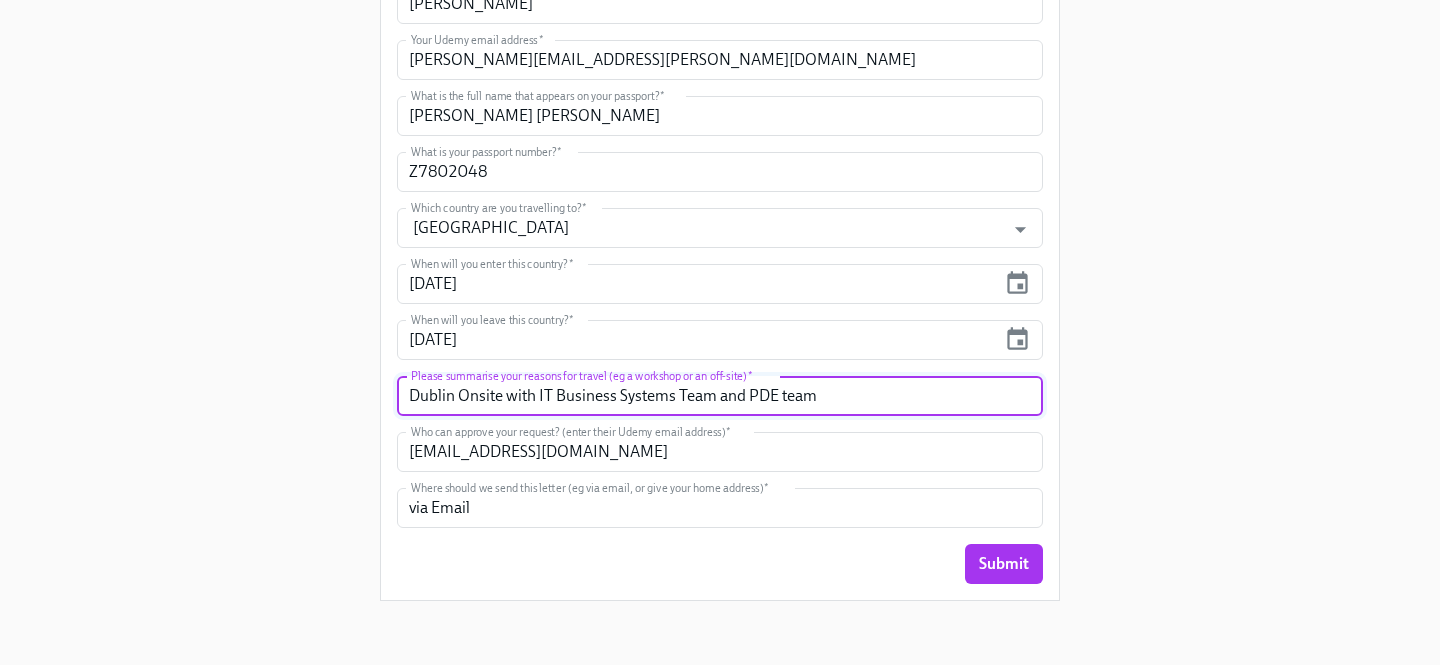click on "Dublin Onsite with IT Business Systems Team and PDE team" at bounding box center (720, 396) 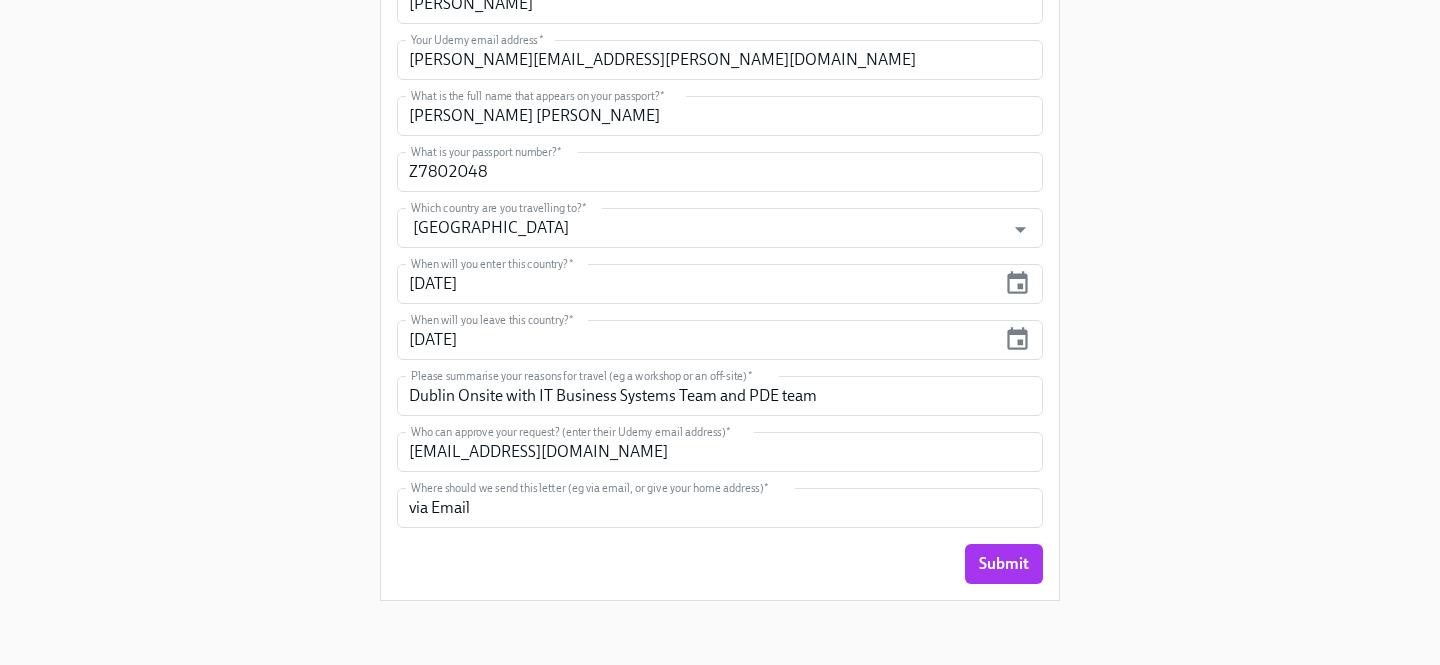 click on "Enrollment Form Request a Employment Verification Letter for your Business Travel & Business Visa Use this form to request your an employment verification letter for visa purposes.
After submitting the form, the person you say can approve your letter will be contacted to confirm your request. You do not need to contact them yourself.
Please note:
if you're in Turkey, we must mail you a physical copy. Make sure you provide a postal address below, not an email
for all other locations, this letter will be provided via email
Any questions about this new process can be directed to people@udemy.com Your First Name   * Swapnil Your First Name  * Your Last Name   * Pingle Your Last Name  * Your Udemy email address   * swapnil.pingle@udemy.com Your Udemy email address  * What is the full name that appears on your passport?   * Swapnil Jagannath Pingle What is the full name that appears on your passport?  * What is your passport number?   * Z7802048 What is your passport number?  *   * *" at bounding box center [720, 3] 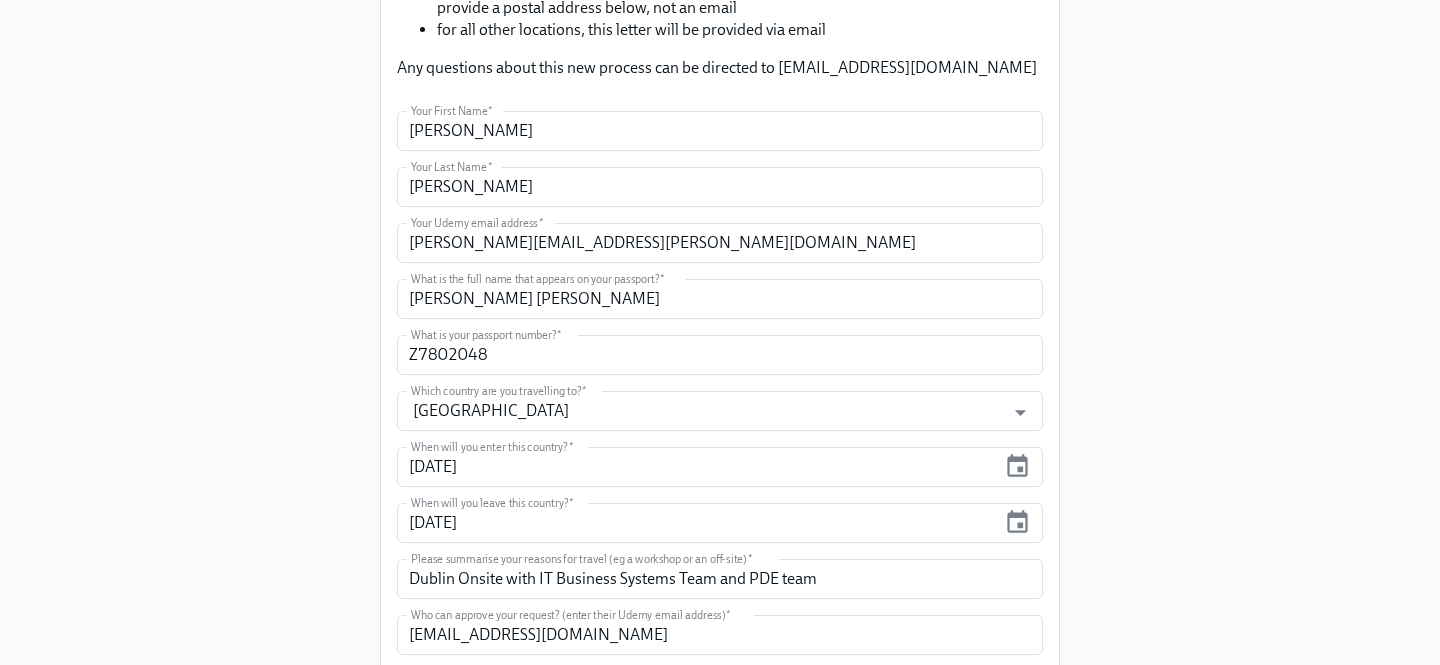 scroll, scrollTop: 578, scrollLeft: 0, axis: vertical 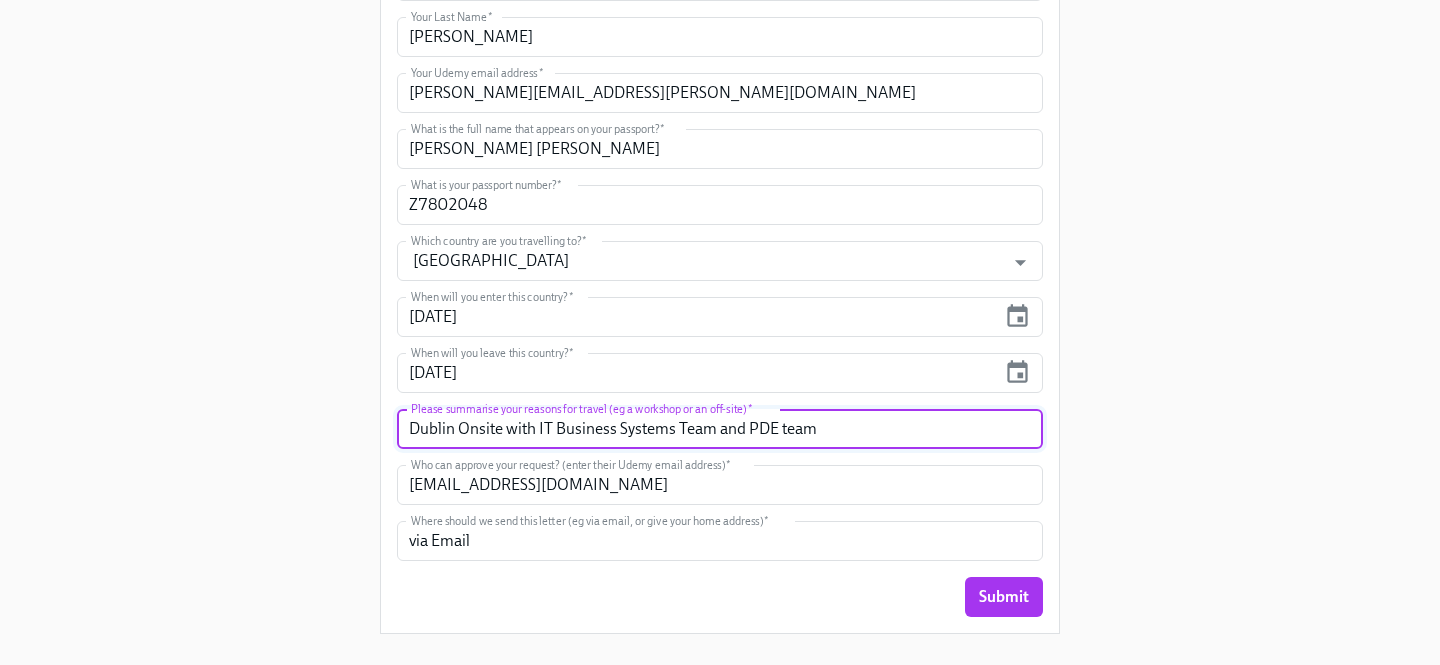 click on "Dublin Onsite with IT Business Systems Team and PDE team" at bounding box center [720, 429] 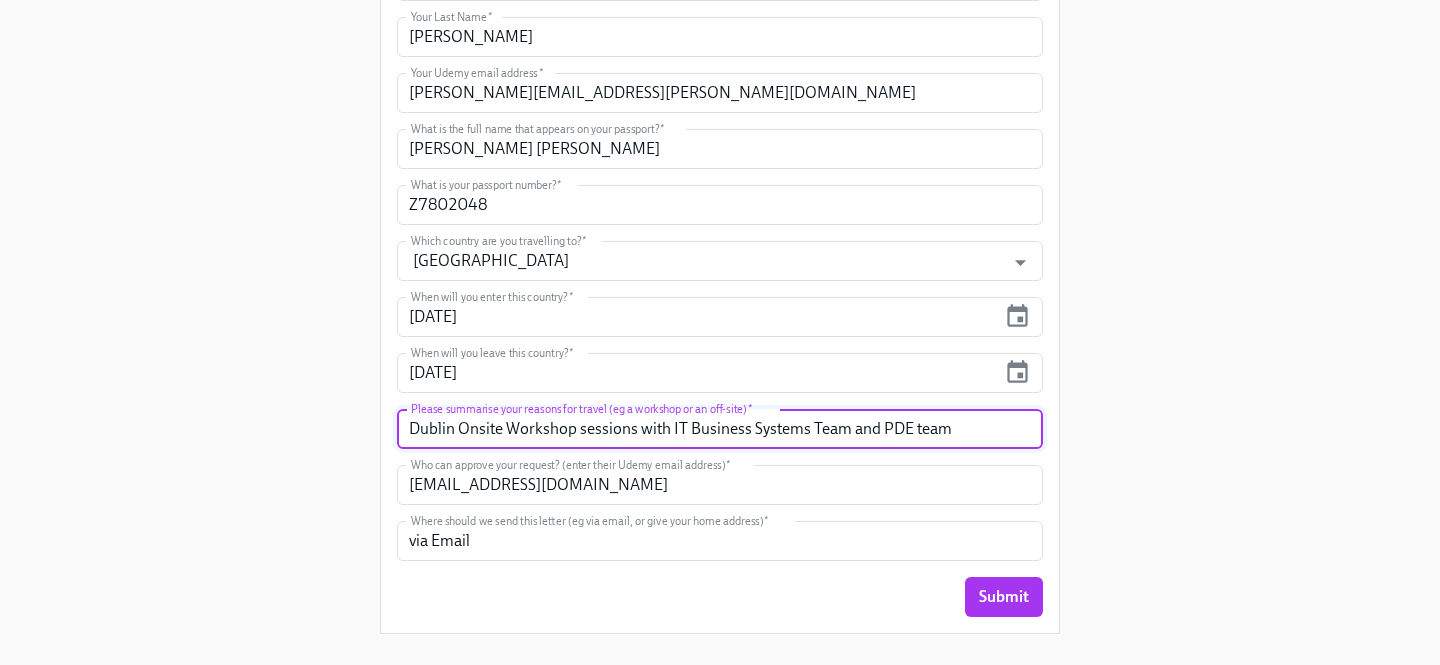 click on "Dublin Onsite Workshop sessions with IT Business Systems Team and PDE team" at bounding box center (720, 429) 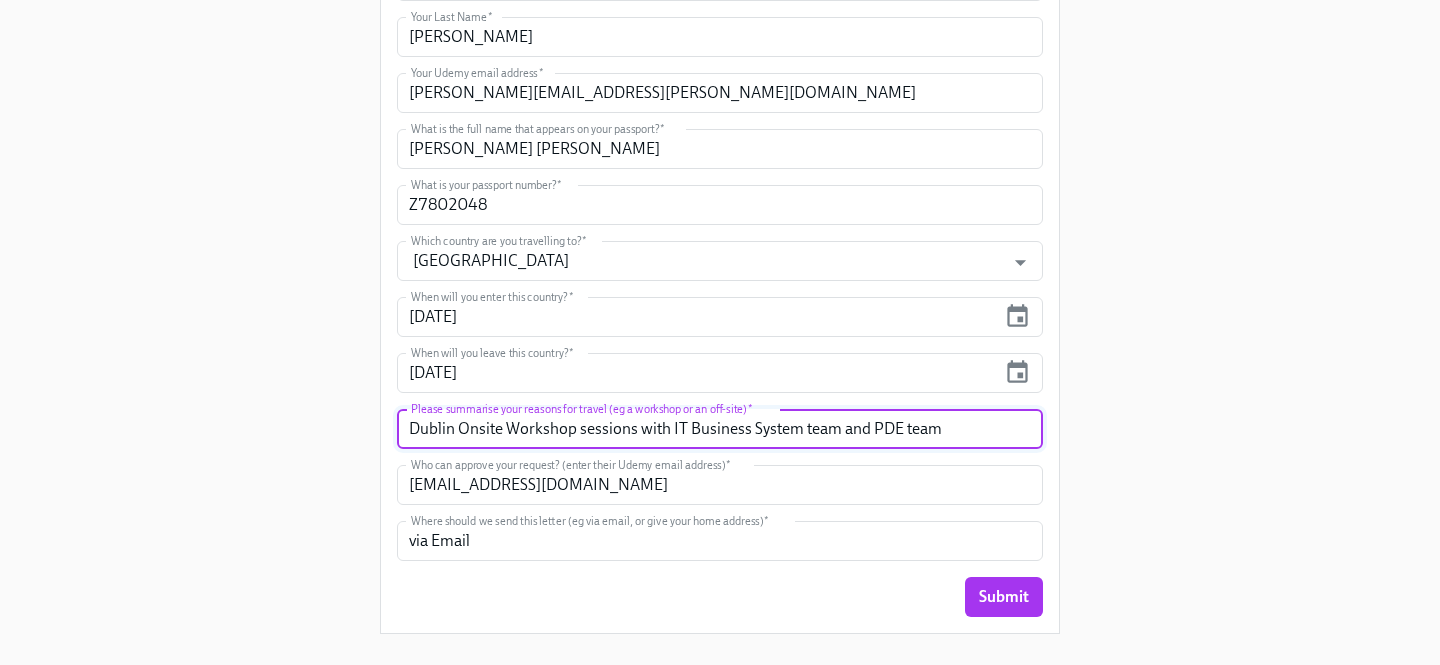 click on "Dublin Onsite Workshop sessions with IT Business System team and PDE team" at bounding box center [720, 429] 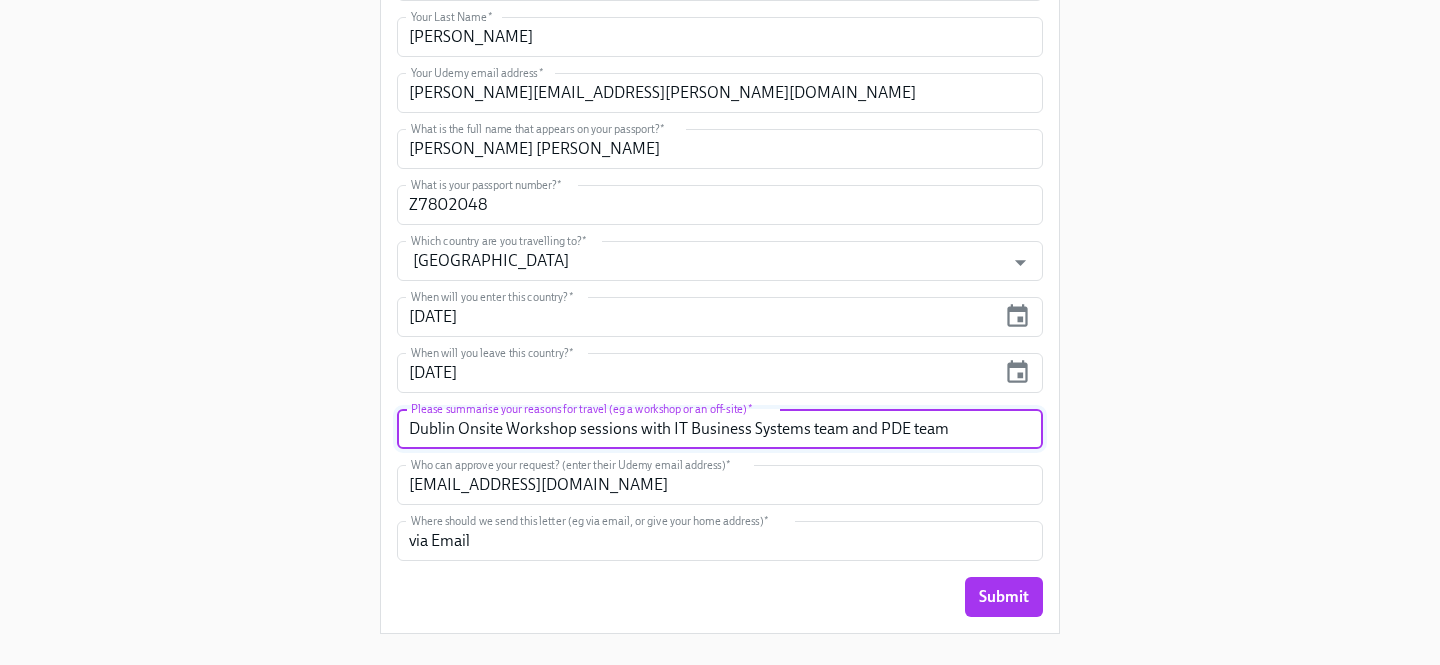 click on "Enrollment Form Request a Employment Verification Letter for your Business Travel & Business Visa Use this form to request your an employment verification letter for visa purposes.
After submitting the form, the person you say can approve your letter will be contacted to confirm your request. You do not need to contact them yourself.
Please note:
if you're in Turkey, we must mail you a physical copy. Make sure you provide a postal address below, not an email
for all other locations, this letter will be provided via email
Any questions about this new process can be directed to people@udemy.com Your First Name   * Swapnil Your First Name  * Your Last Name   * Pingle Your Last Name  * Your Udemy email address   * swapnil.pingle@udemy.com Your Udemy email address  * What is the full name that appears on your passport?   * Swapnil Jagannath Pingle What is the full name that appears on your passport?  * What is your passport number?   * Z7802048 What is your passport number?  *   * *" at bounding box center (720, 36) 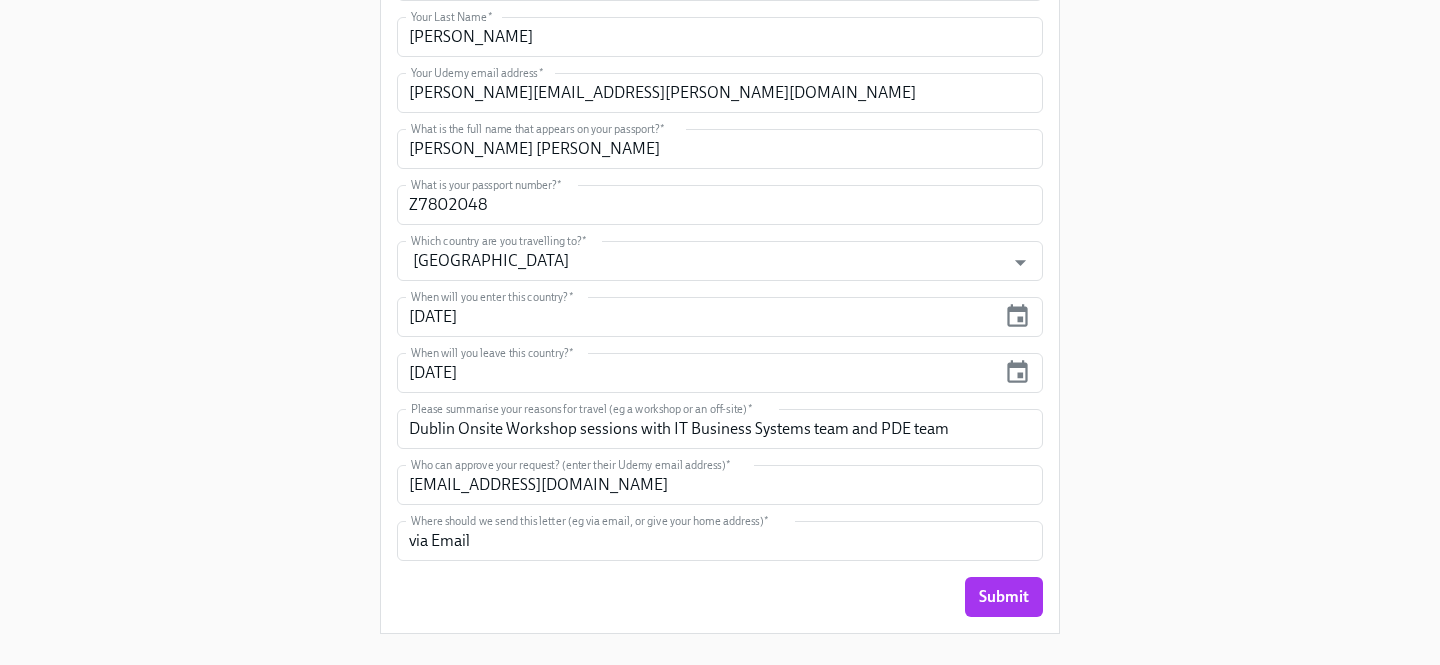 scroll, scrollTop: 611, scrollLeft: 0, axis: vertical 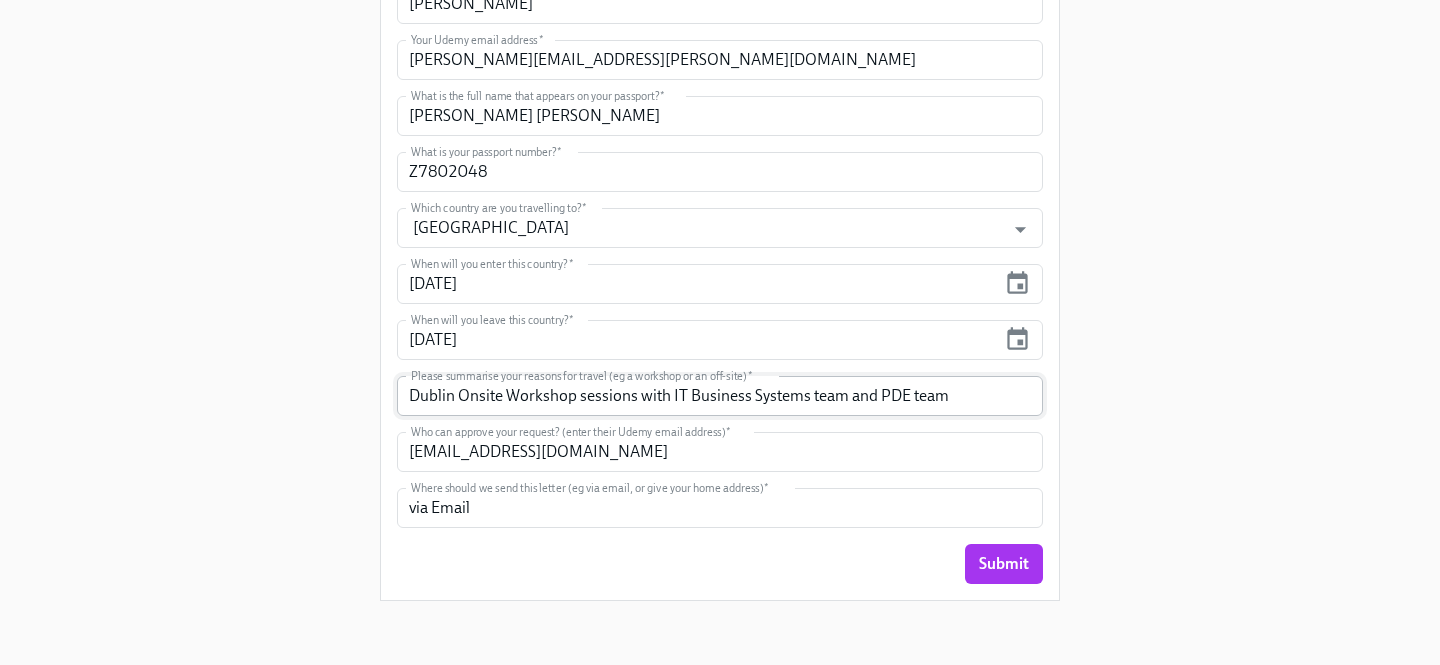 click on "Dublin Onsite Workshop sessions with IT Business Systems team and PDE team" at bounding box center (720, 396) 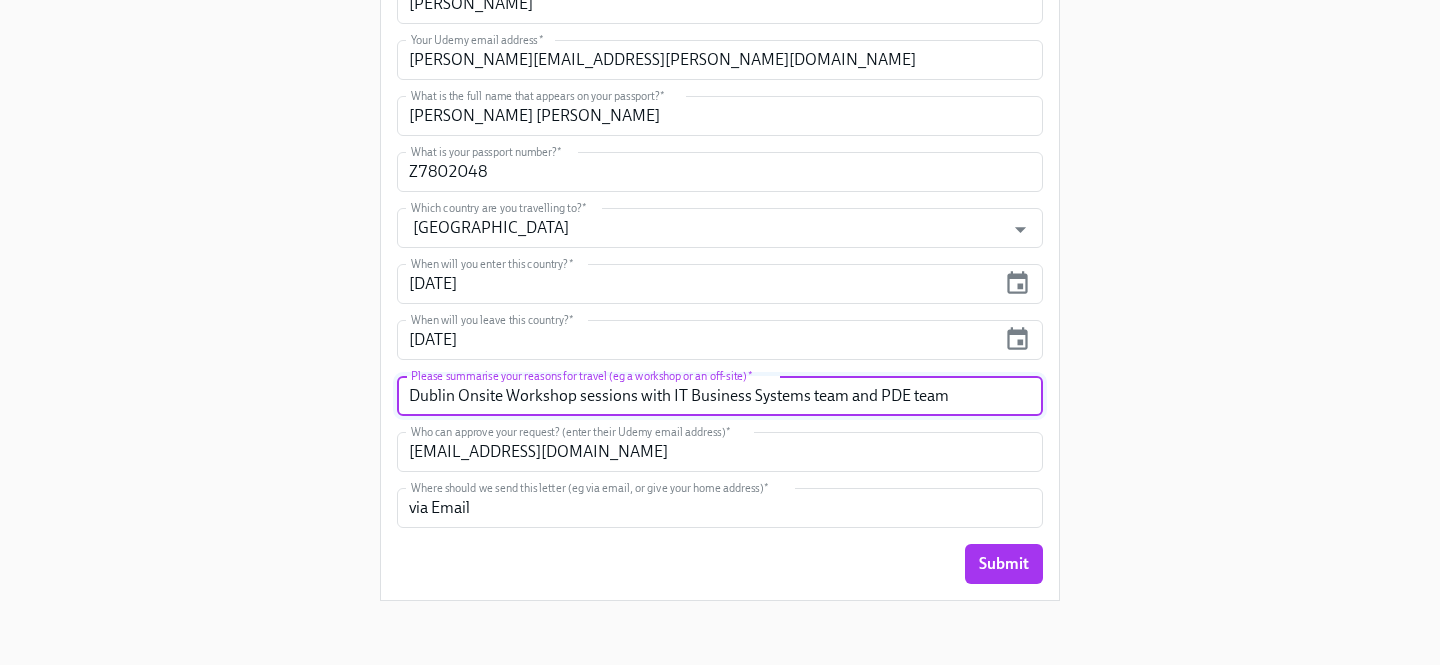 click on "Dublin Onsite Workshop sessions with IT Business Systems team and PDE team" at bounding box center (720, 396) 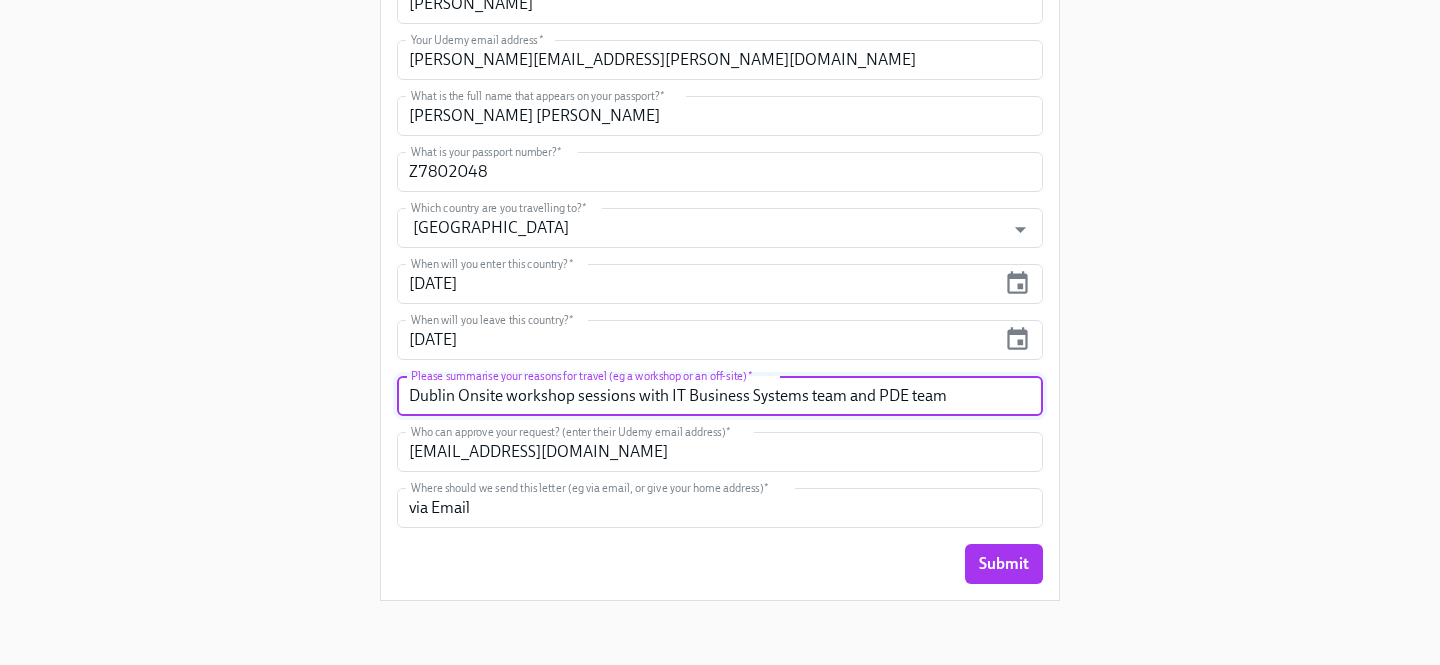 drag, startPoint x: 503, startPoint y: 397, endPoint x: 574, endPoint y: 399, distance: 71.02816 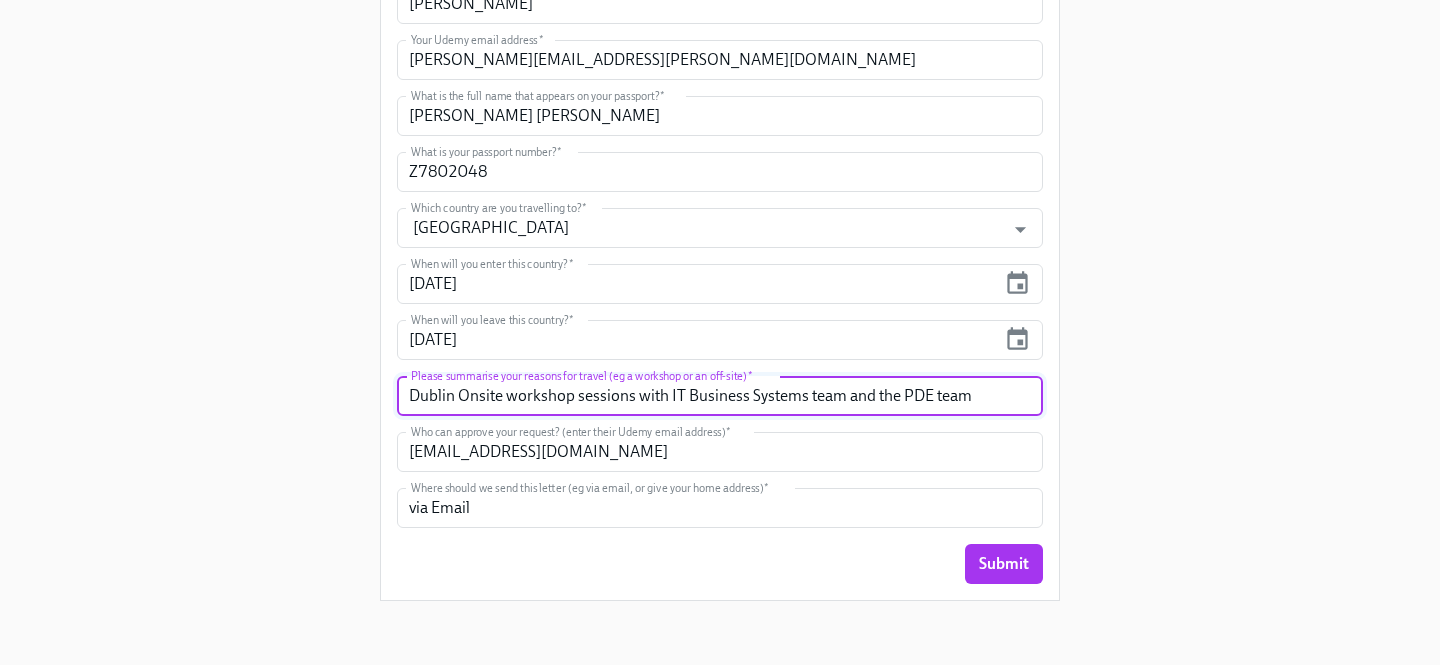 click on "Dublin Onsite workshop sessions with IT Business Systems team and the PDE team" at bounding box center (720, 396) 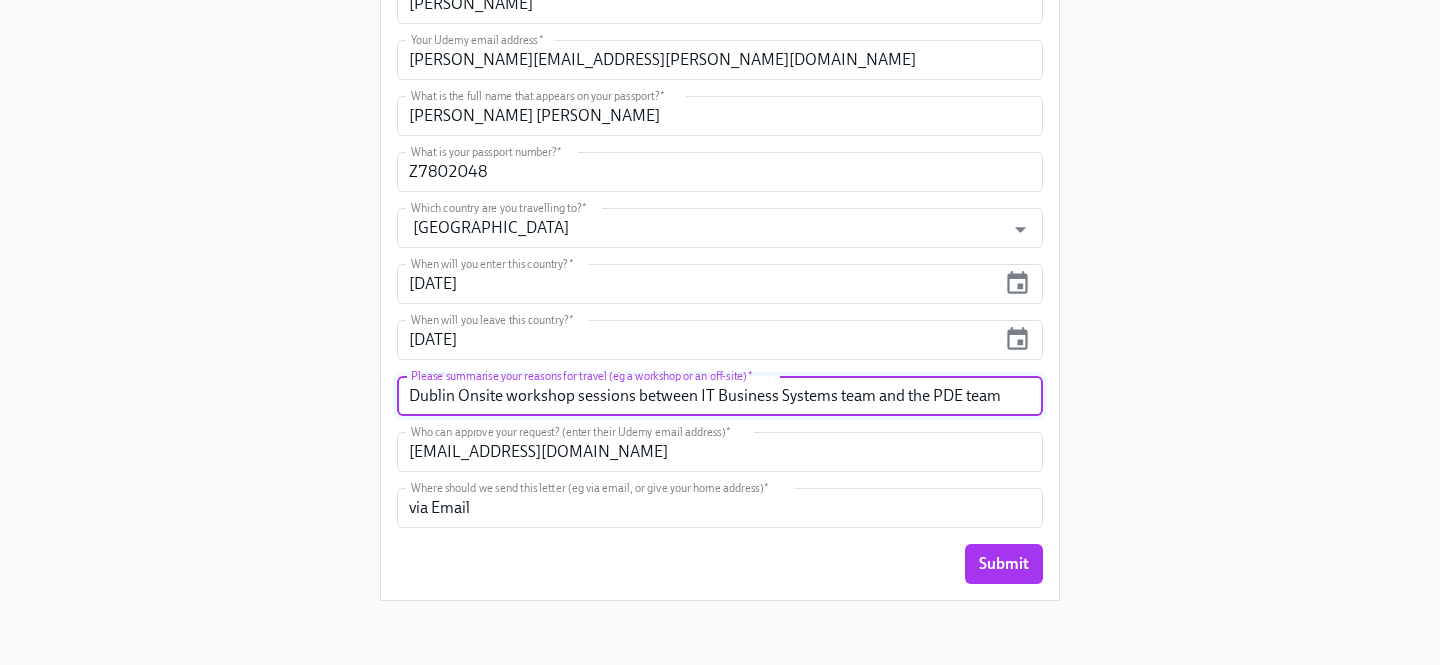 click on "Dublin Onsite workshop sessions between IT Business Systems team and the PDE team" at bounding box center (720, 396) 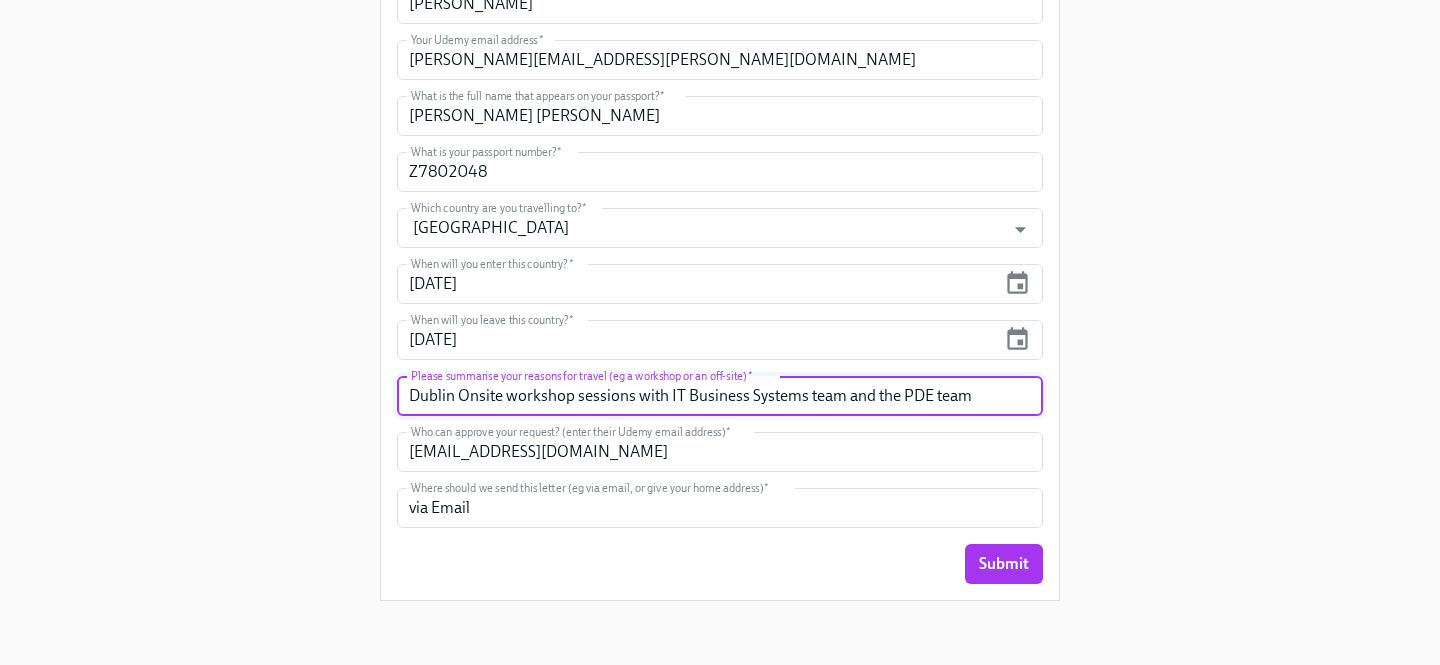 click on "Dublin Onsite workshop sessions with IT Business Systems team and the PDE team" at bounding box center (720, 396) 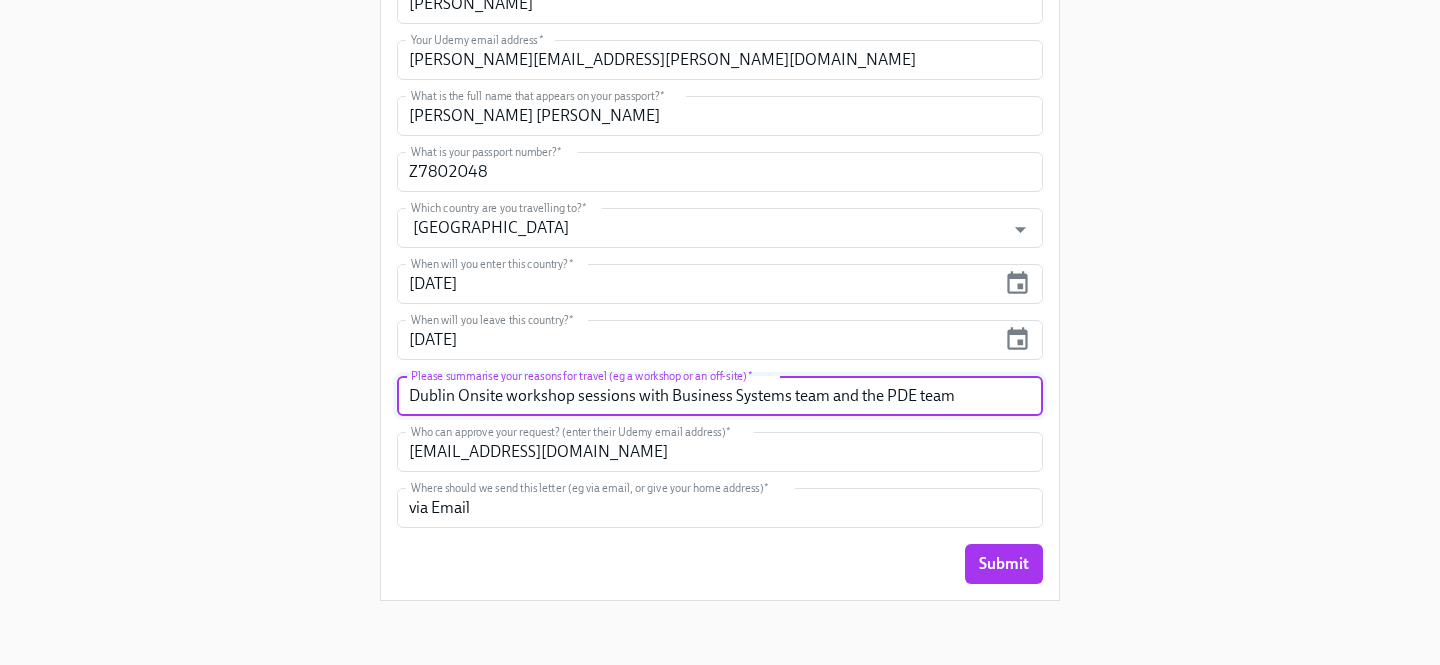 click on "Dublin Onsite workshop sessions with Business Systems team and the PDE team" at bounding box center (720, 396) 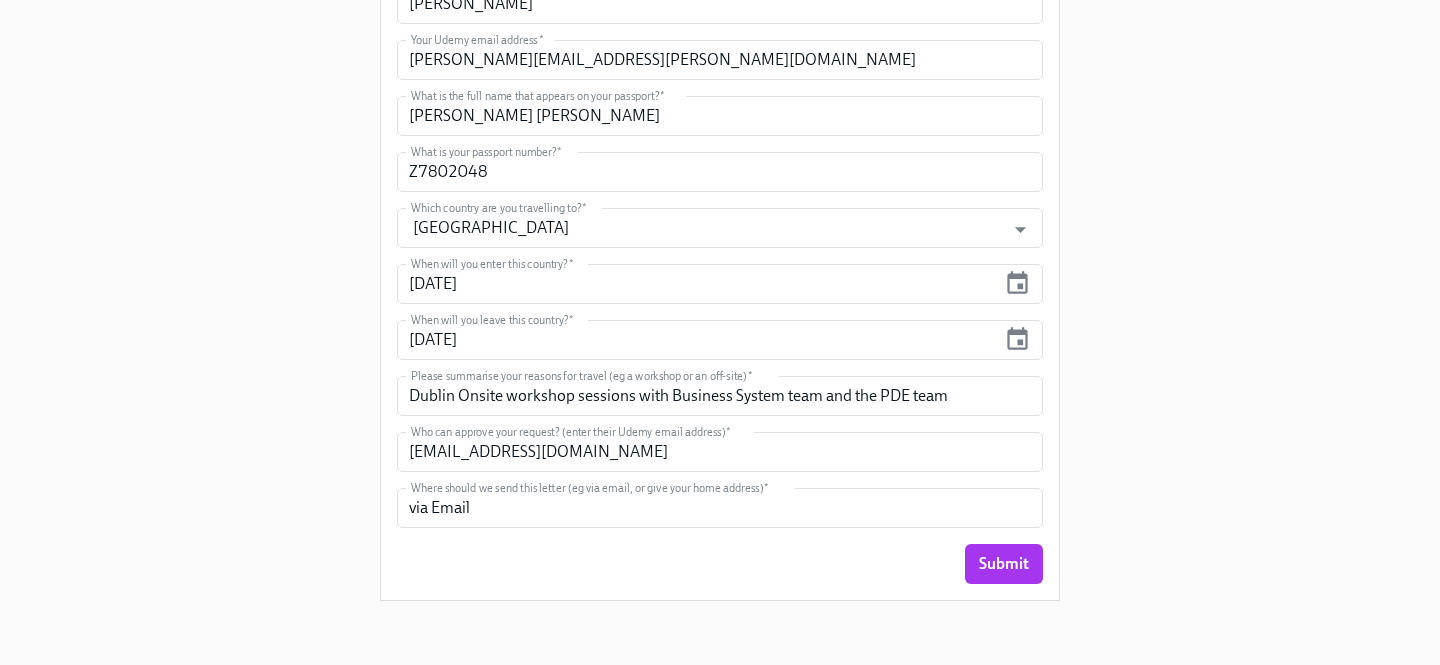 click on "Enrollment Form Request a Employment Verification Letter for your Business Travel & Business Visa Use this form to request your an employment verification letter for visa purposes.
After submitting the form, the person you say can approve your letter will be contacted to confirm your request. You do not need to contact them yourself.
Please note:
if you're in Turkey, we must mail you a physical copy. Make sure you provide a postal address below, not an email
for all other locations, this letter will be provided via email
Any questions about this new process can be directed to people@udemy.com Your First Name   * Swapnil Your First Name  * Your Last Name   * Pingle Your Last Name  * Your Udemy email address   * swapnil.pingle@udemy.com Your Udemy email address  * What is the full name that appears on your passport?   * Swapnil Jagannath Pingle What is the full name that appears on your passport?  * What is your passport number?   * Z7802048 What is your passport number?  *   * *" at bounding box center [720, 3] 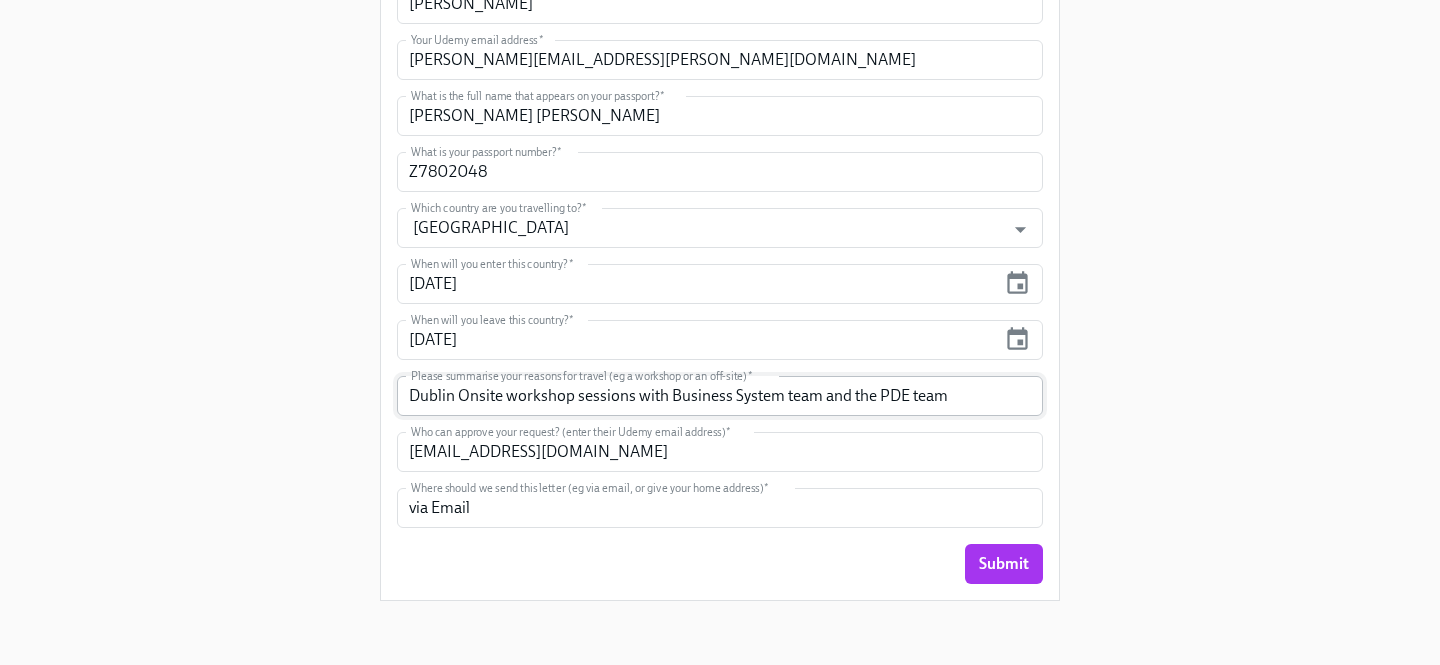 click on "Dublin Onsite workshop sessions with Business System team and the PDE team" at bounding box center [720, 396] 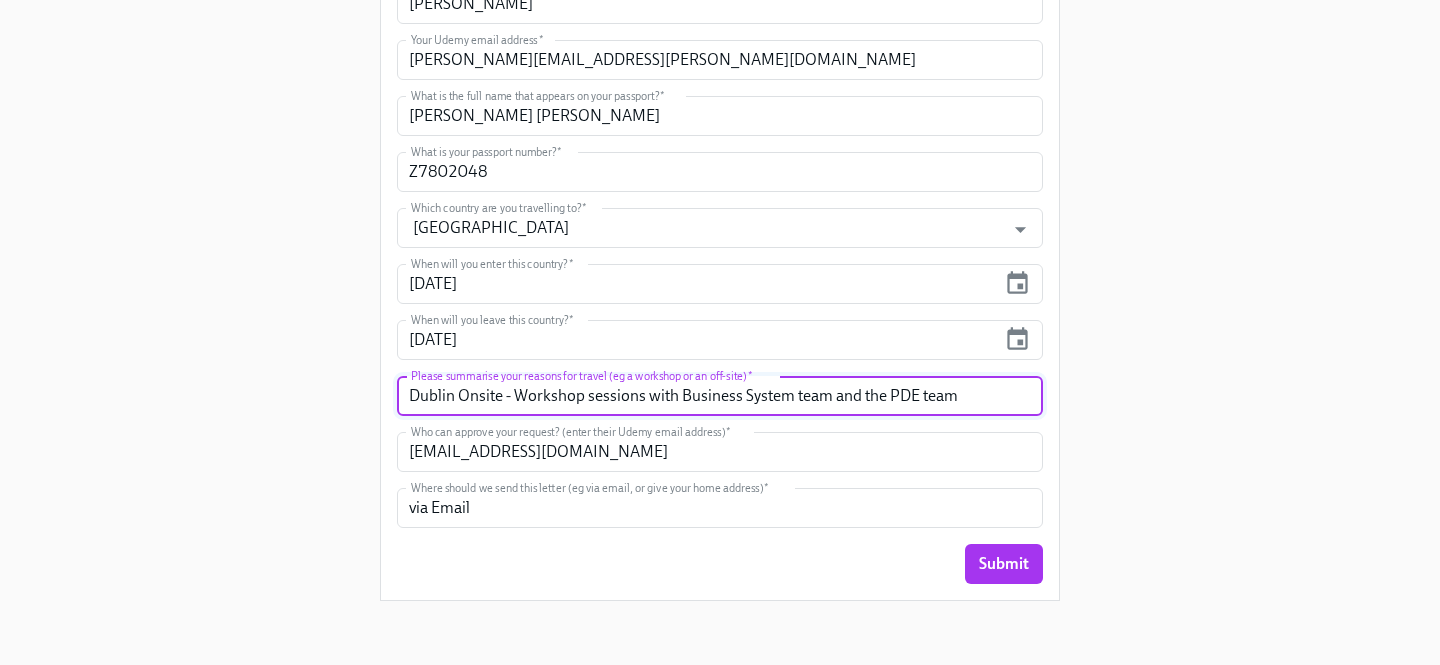 click on "Dublin Onsite - Workshop sessions with Business System team and the PDE team" at bounding box center (720, 396) 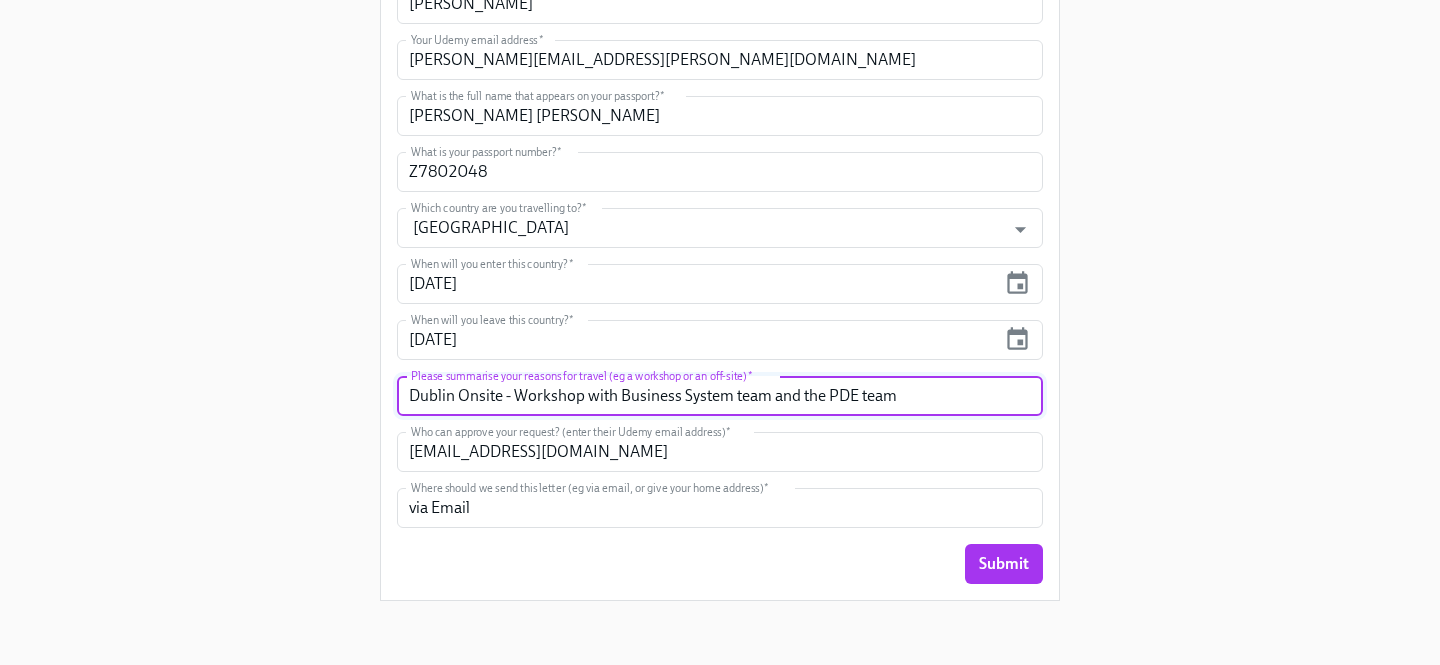 click on "Dublin Onsite - Workshop with Business System team and the PDE team" at bounding box center [720, 396] 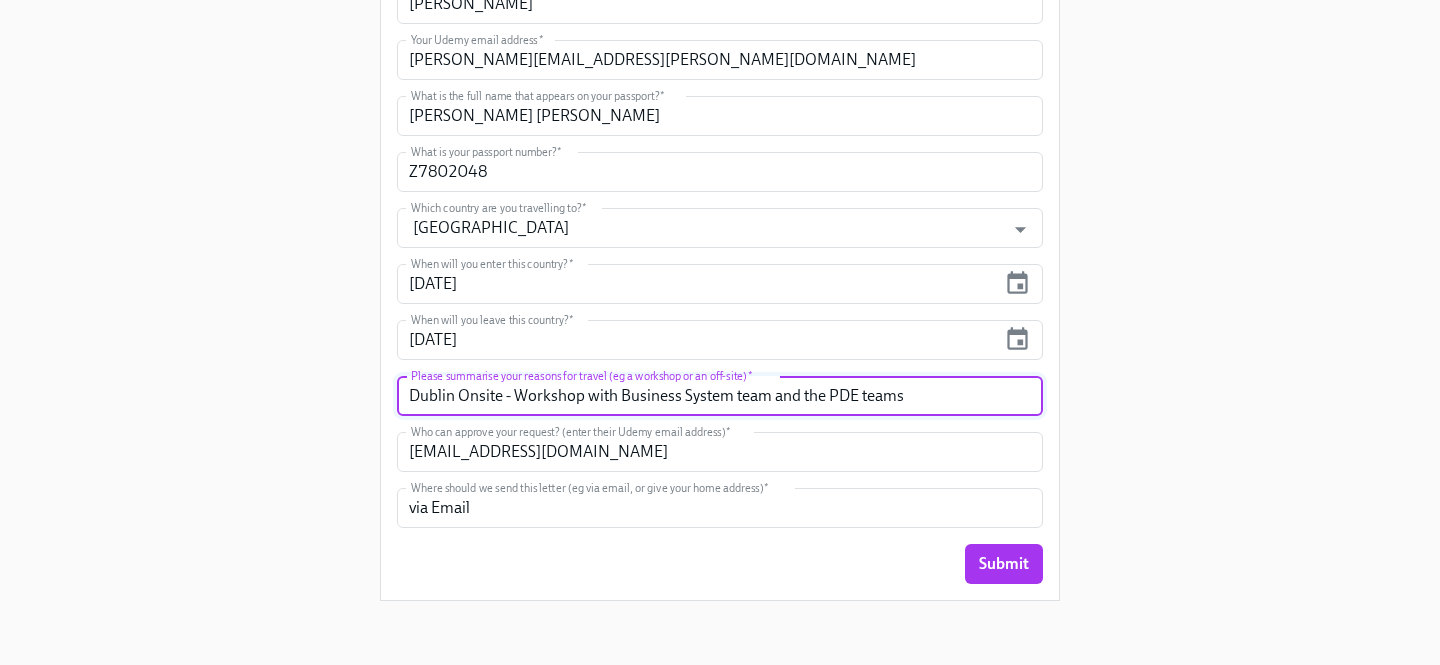 click on "Dublin Onsite - Workshop with Business System team and the PDE teams" at bounding box center [720, 396] 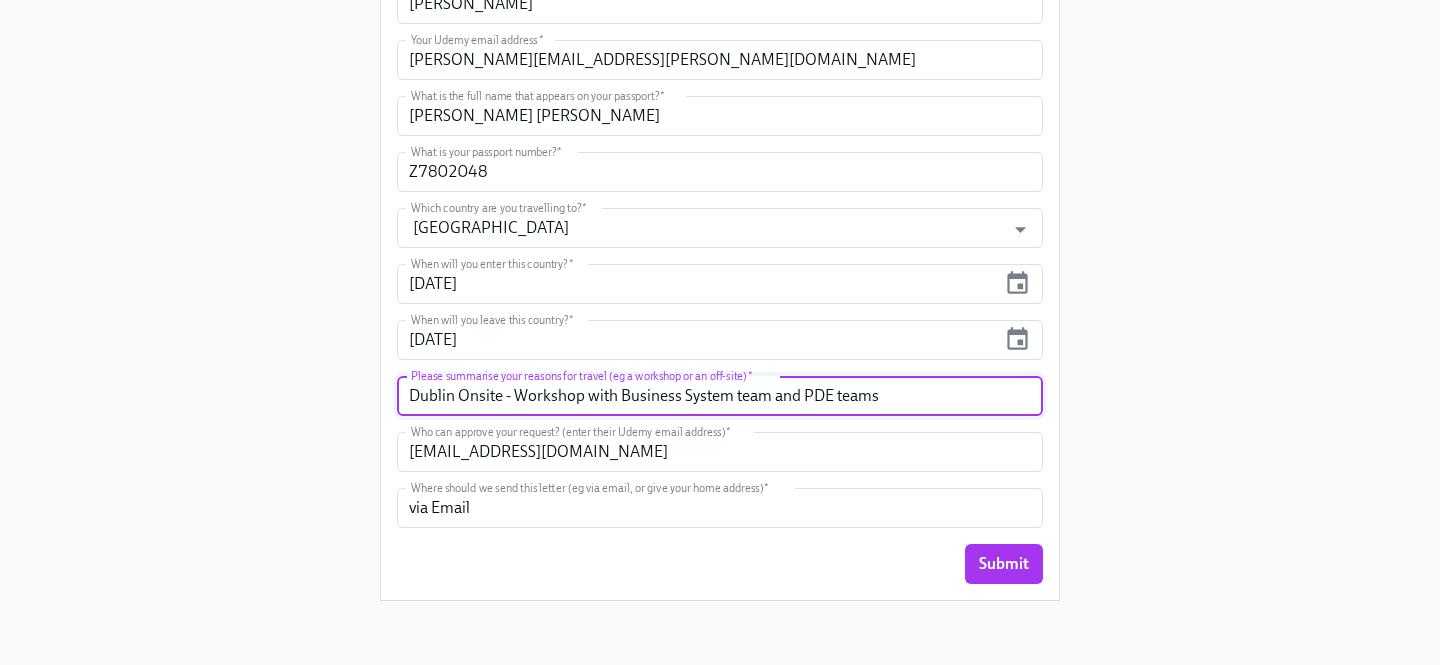 type on "Dublin Onsite - Workshop with Business System team and PDE teams" 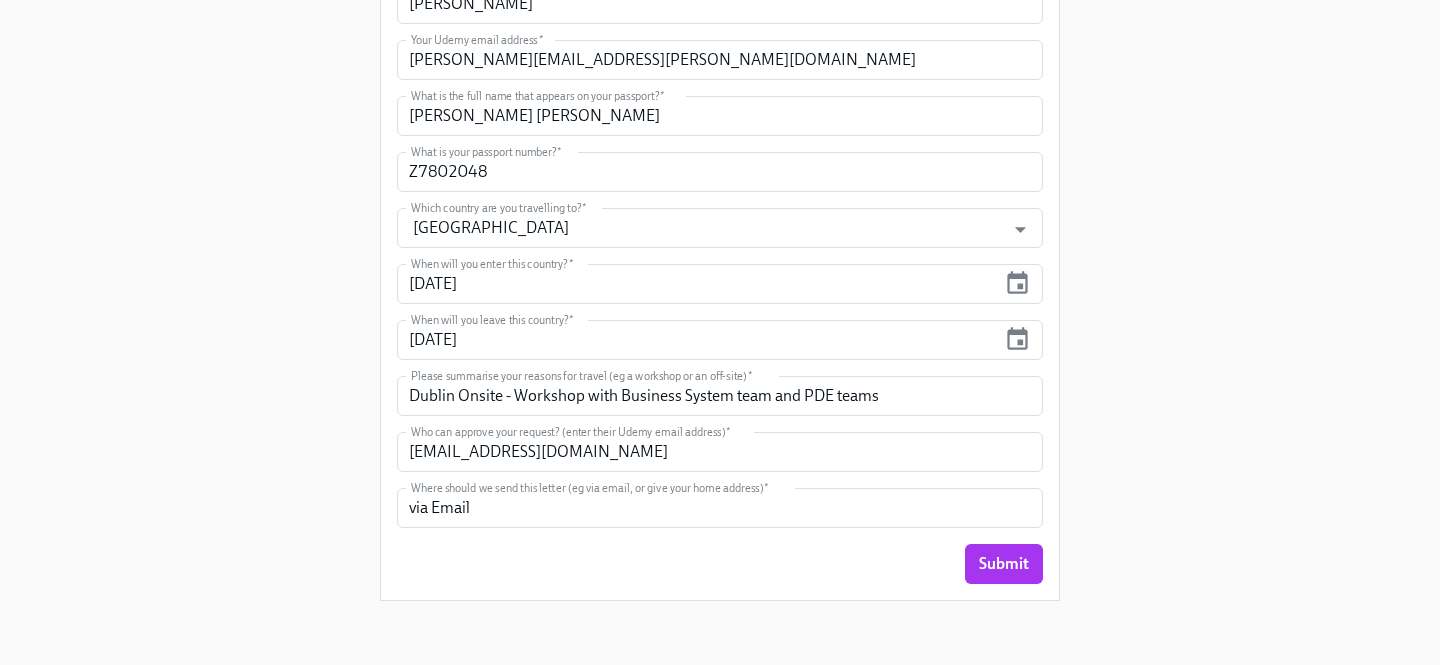 click on "Enrollment Form Request a Employment Verification Letter for your Business Travel & Business Visa Use this form to request your an employment verification letter for visa purposes.
After submitting the form, the person you say can approve your letter will be contacted to confirm your request. You do not need to contact them yourself.
Please note:
if you're in Turkey, we must mail you a physical copy. Make sure you provide a postal address below, not an email
for all other locations, this letter will be provided via email
Any questions about this new process can be directed to people@udemy.com Your First Name   * Swapnil Your First Name  * Your Last Name   * Pingle Your Last Name  * Your Udemy email address   * swapnil.pingle@udemy.com Your Udemy email address  * What is the full name that appears on your passport?   * Swapnil Jagannath Pingle What is the full name that appears on your passport?  * What is your passport number?   * Z7802048 What is your passport number?  *   * *" at bounding box center [720, 3] 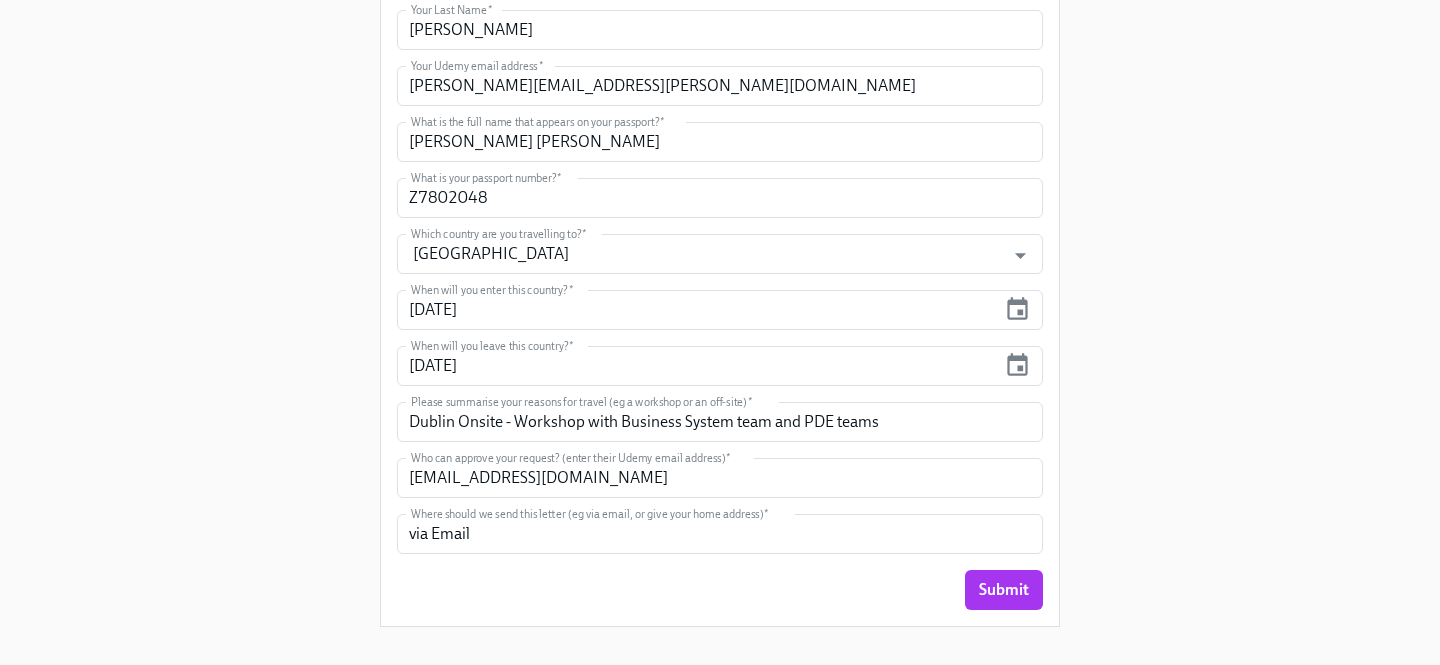 scroll, scrollTop: 589, scrollLeft: 0, axis: vertical 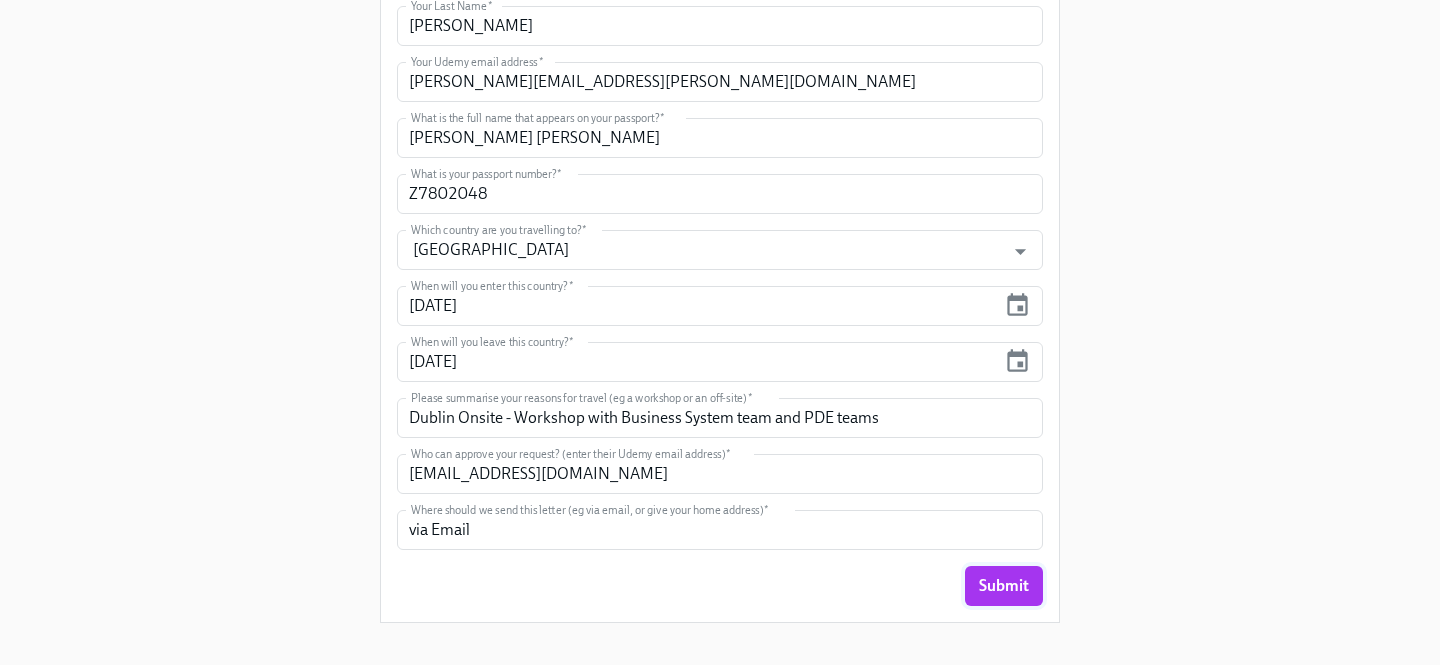click on "Submit" at bounding box center (1004, 586) 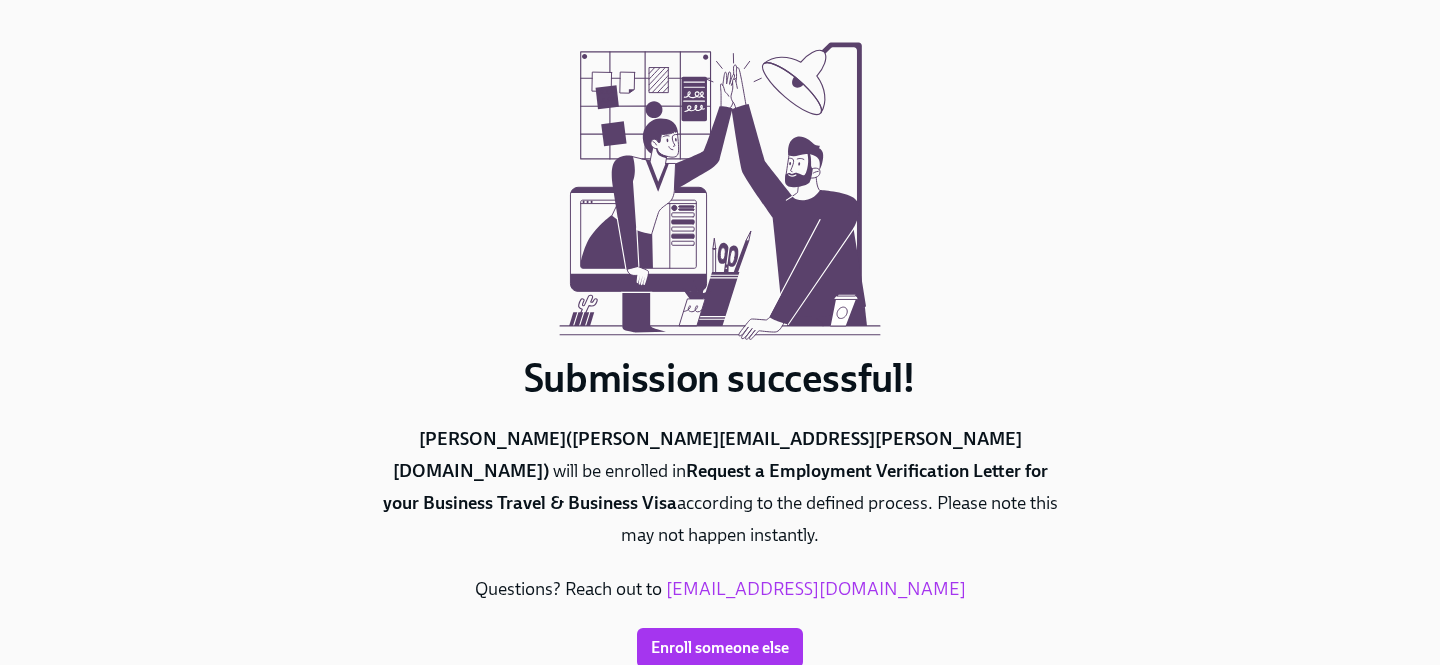 scroll, scrollTop: 117, scrollLeft: 0, axis: vertical 